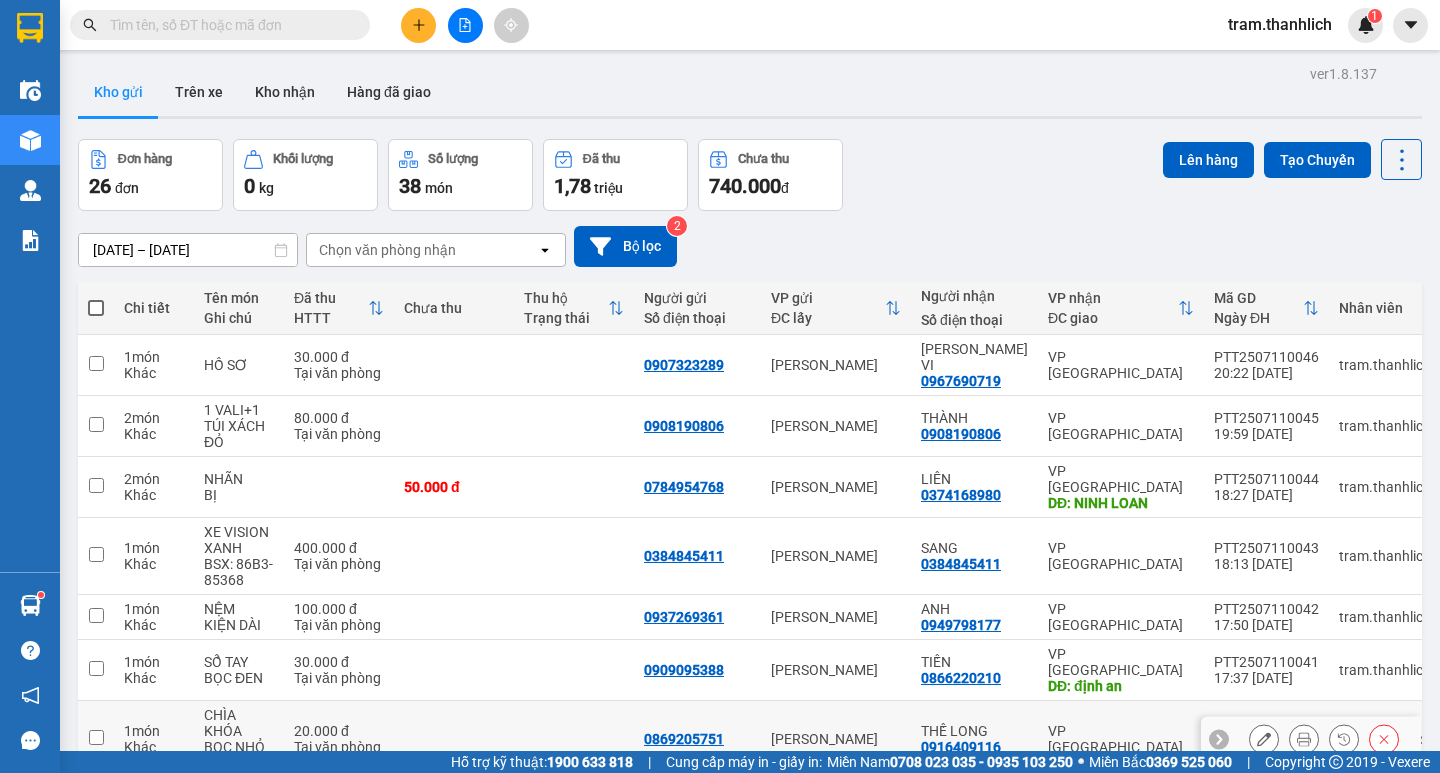 scroll, scrollTop: 0, scrollLeft: 0, axis: both 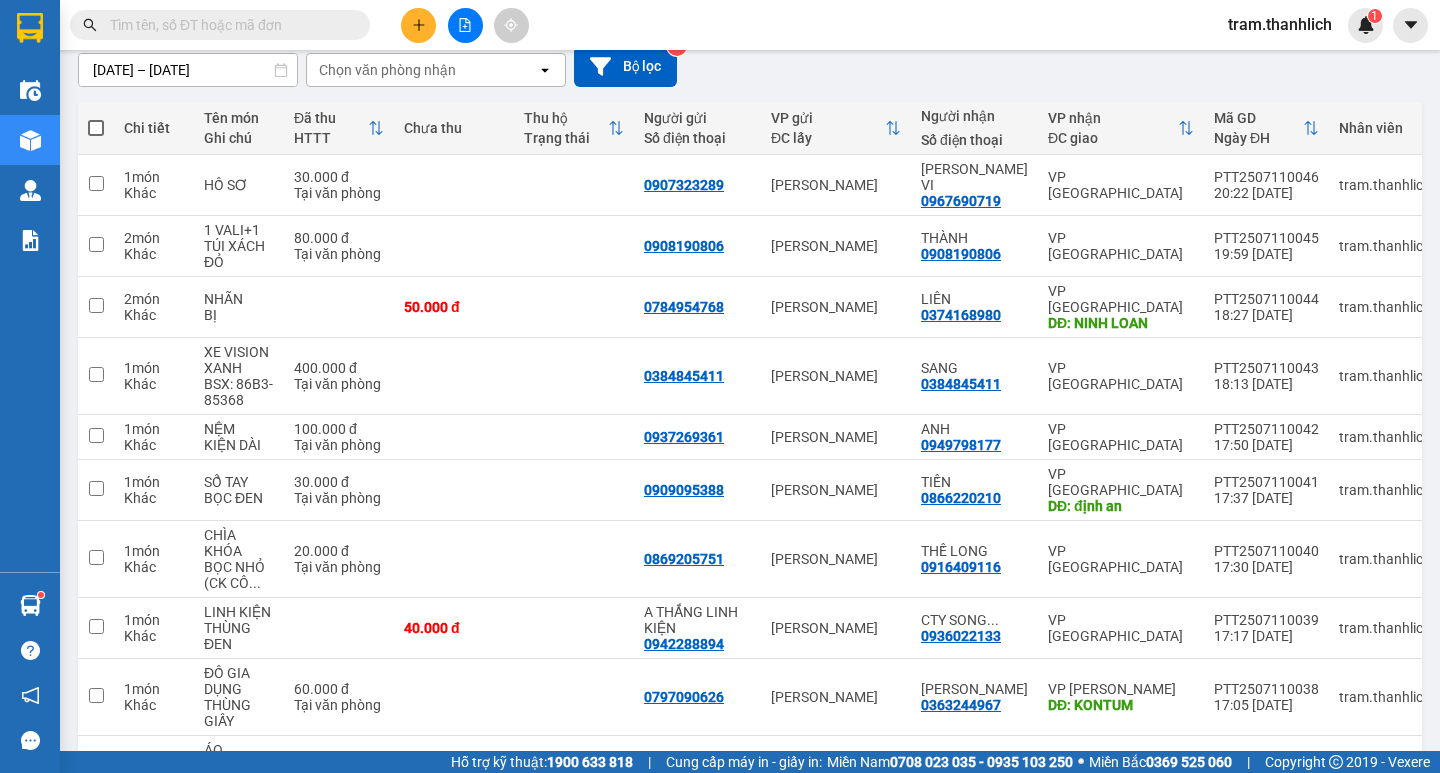 click at bounding box center (96, 128) 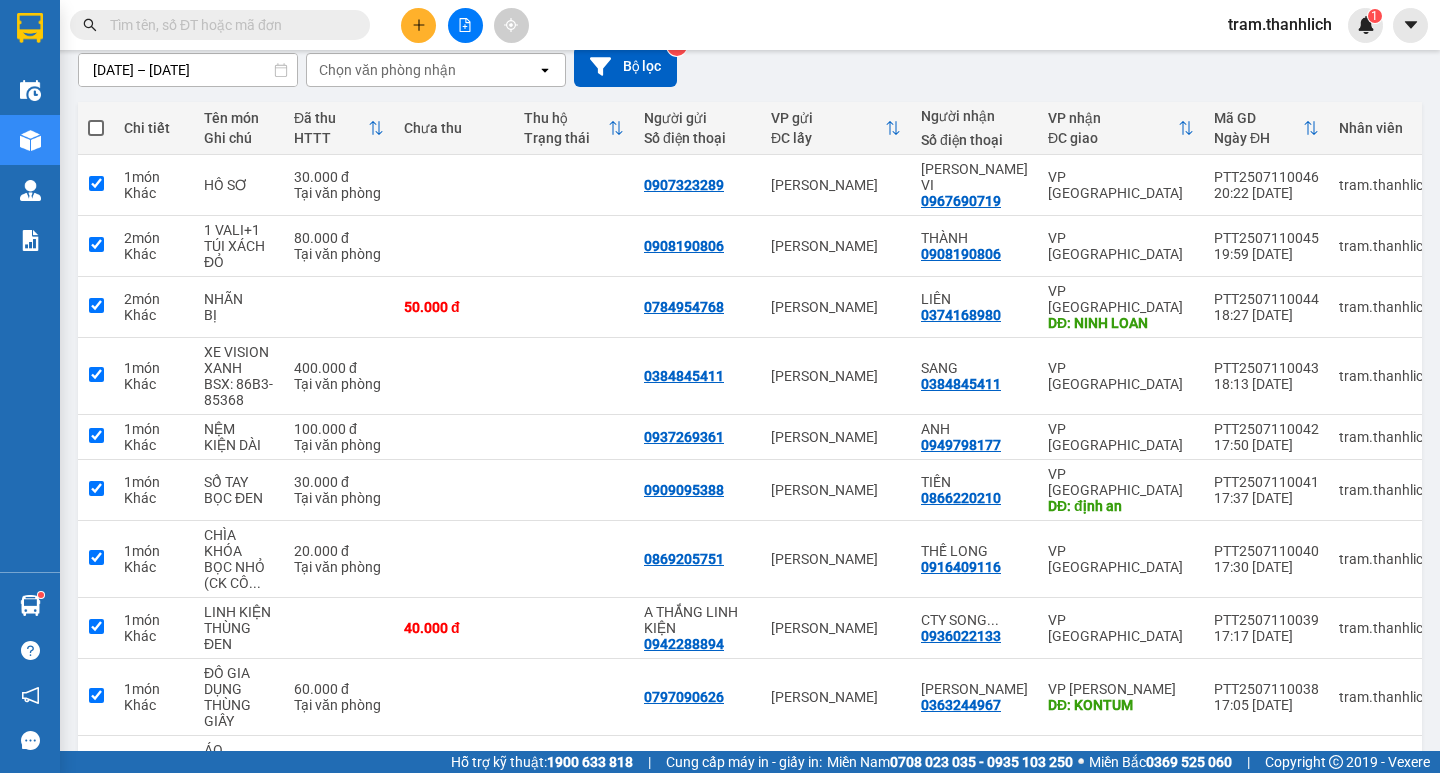 checkbox on "true" 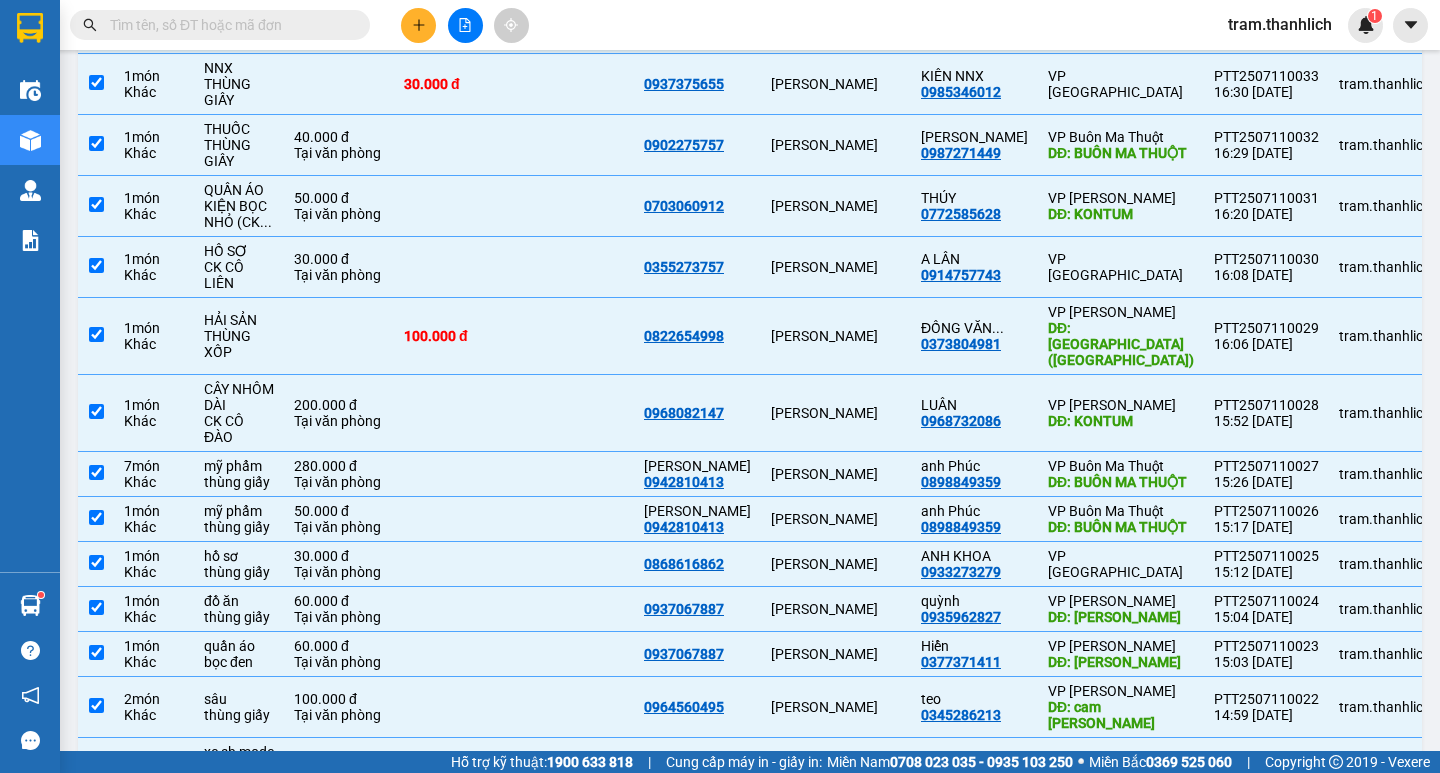 scroll, scrollTop: 1180, scrollLeft: 0, axis: vertical 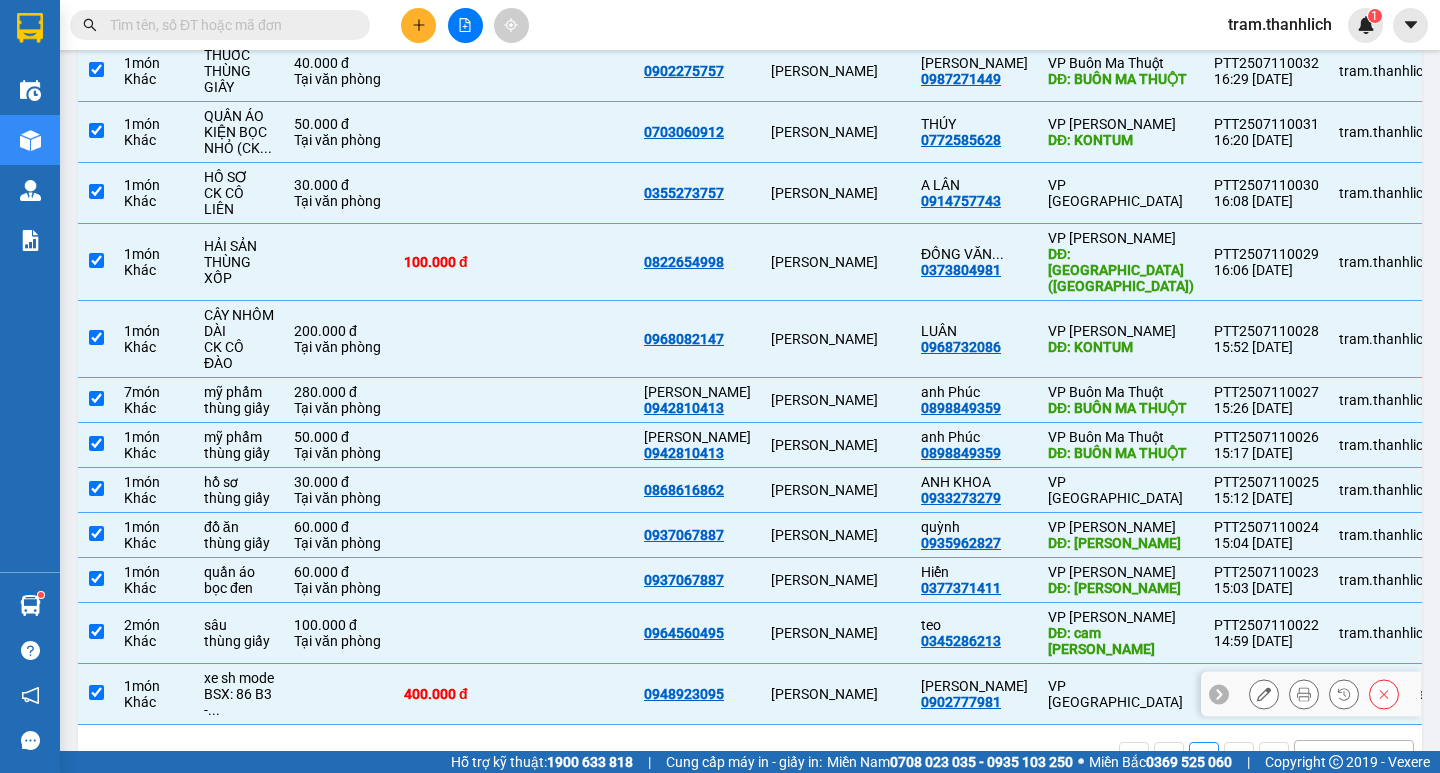 click at bounding box center (574, 694) 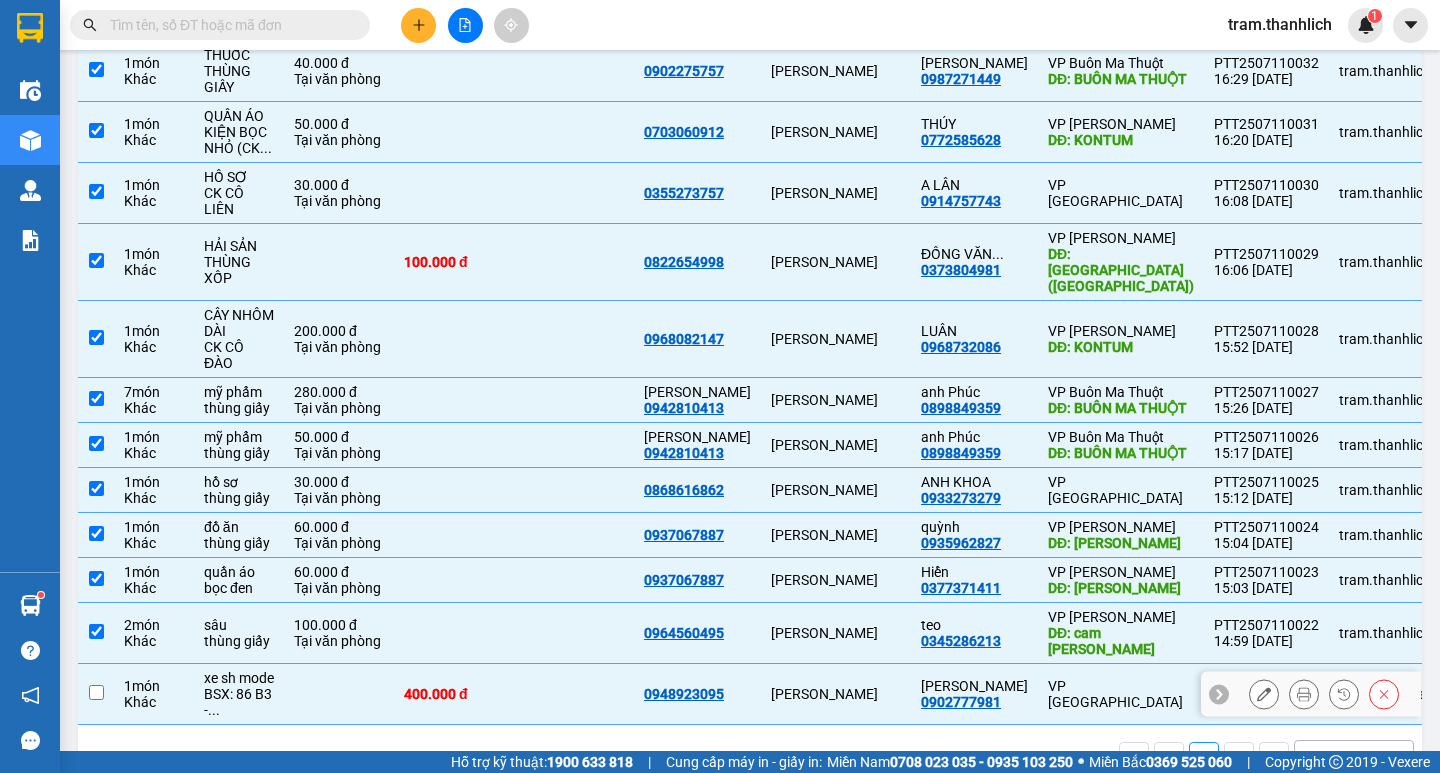 checkbox on "false" 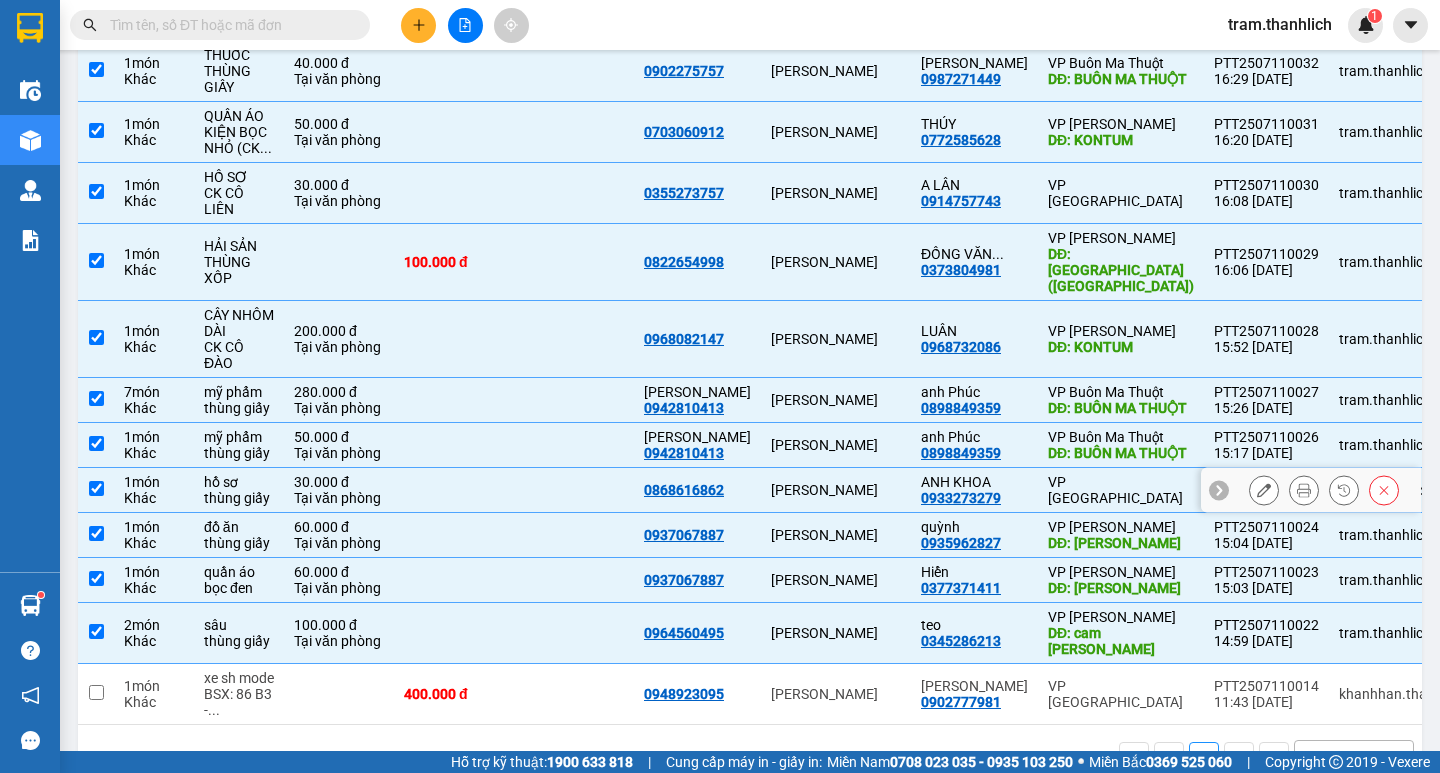 click at bounding box center (454, 490) 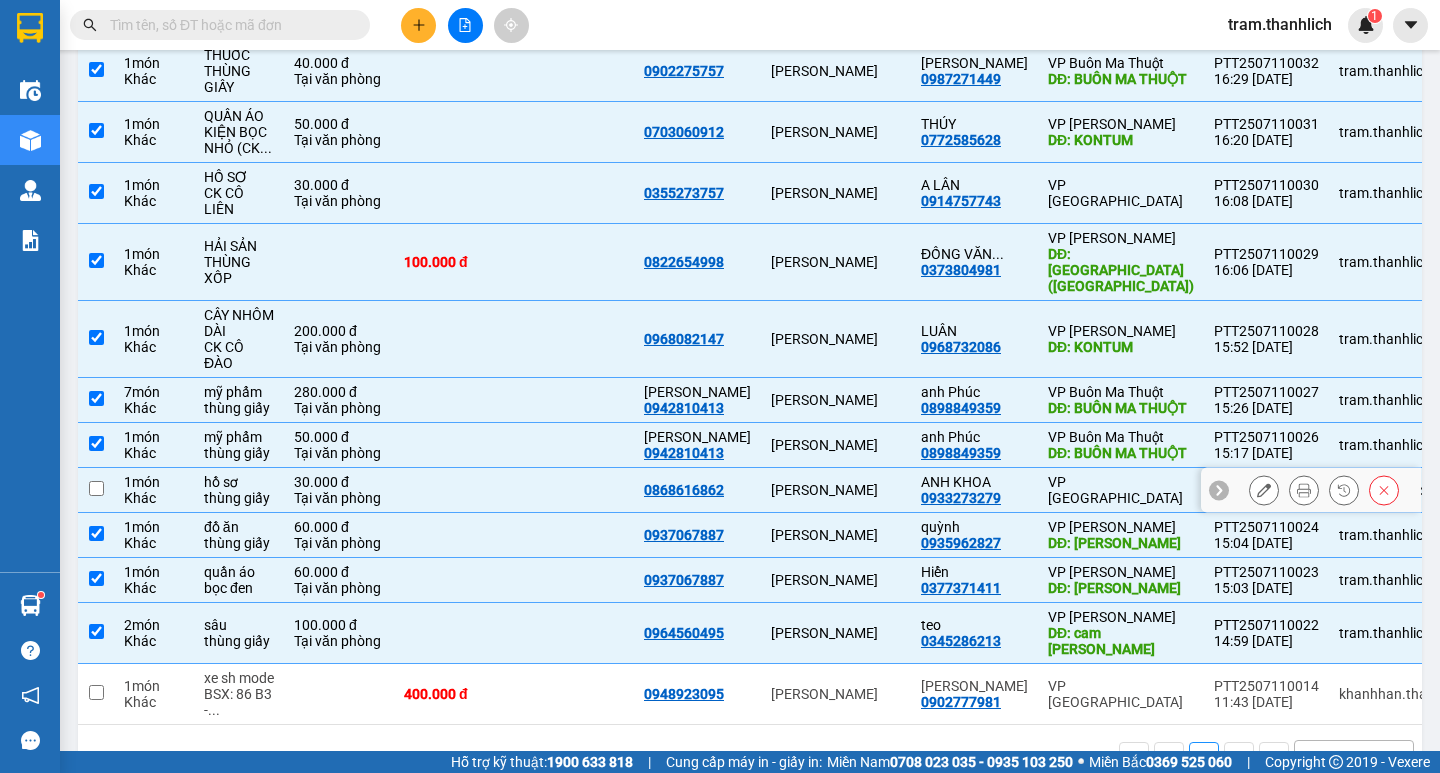 checkbox on "false" 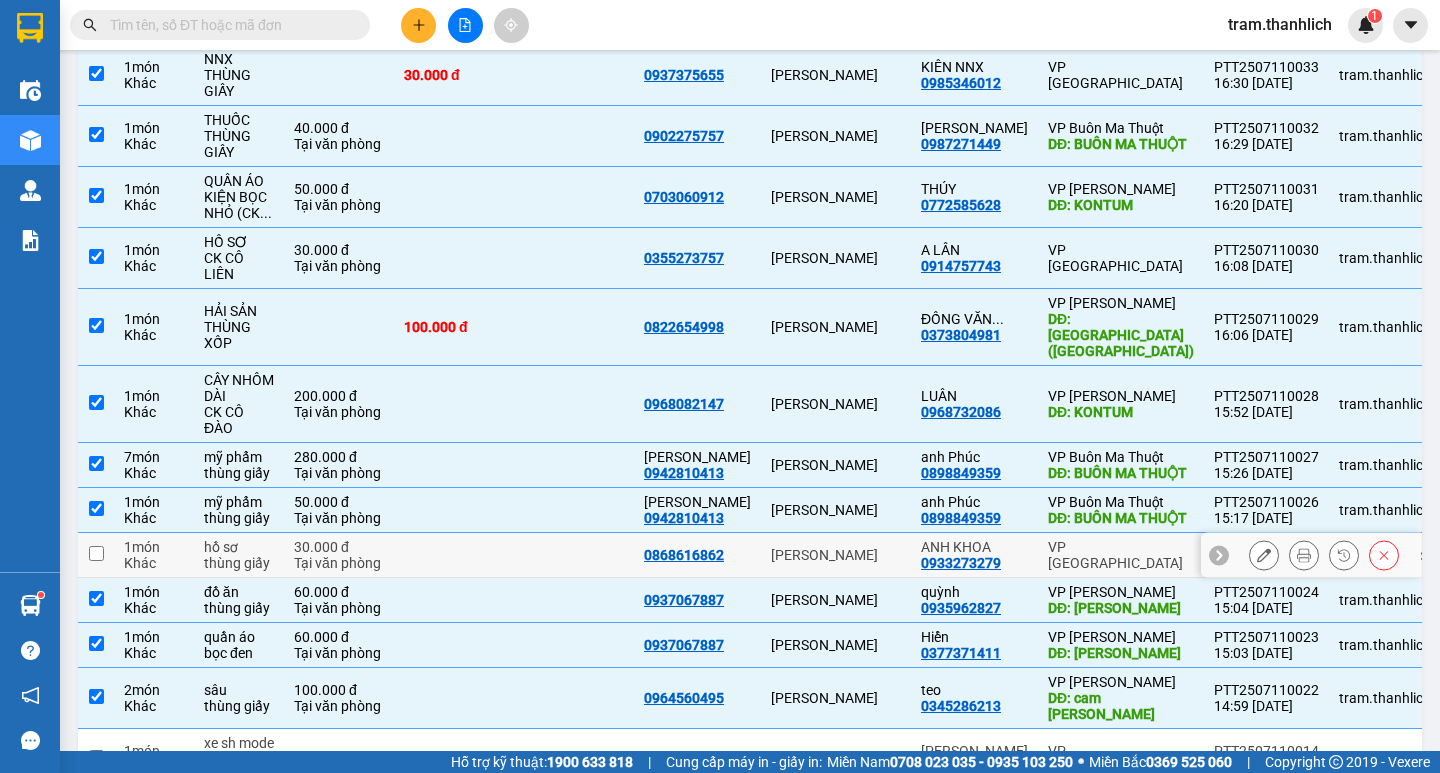 scroll, scrollTop: 1080, scrollLeft: 0, axis: vertical 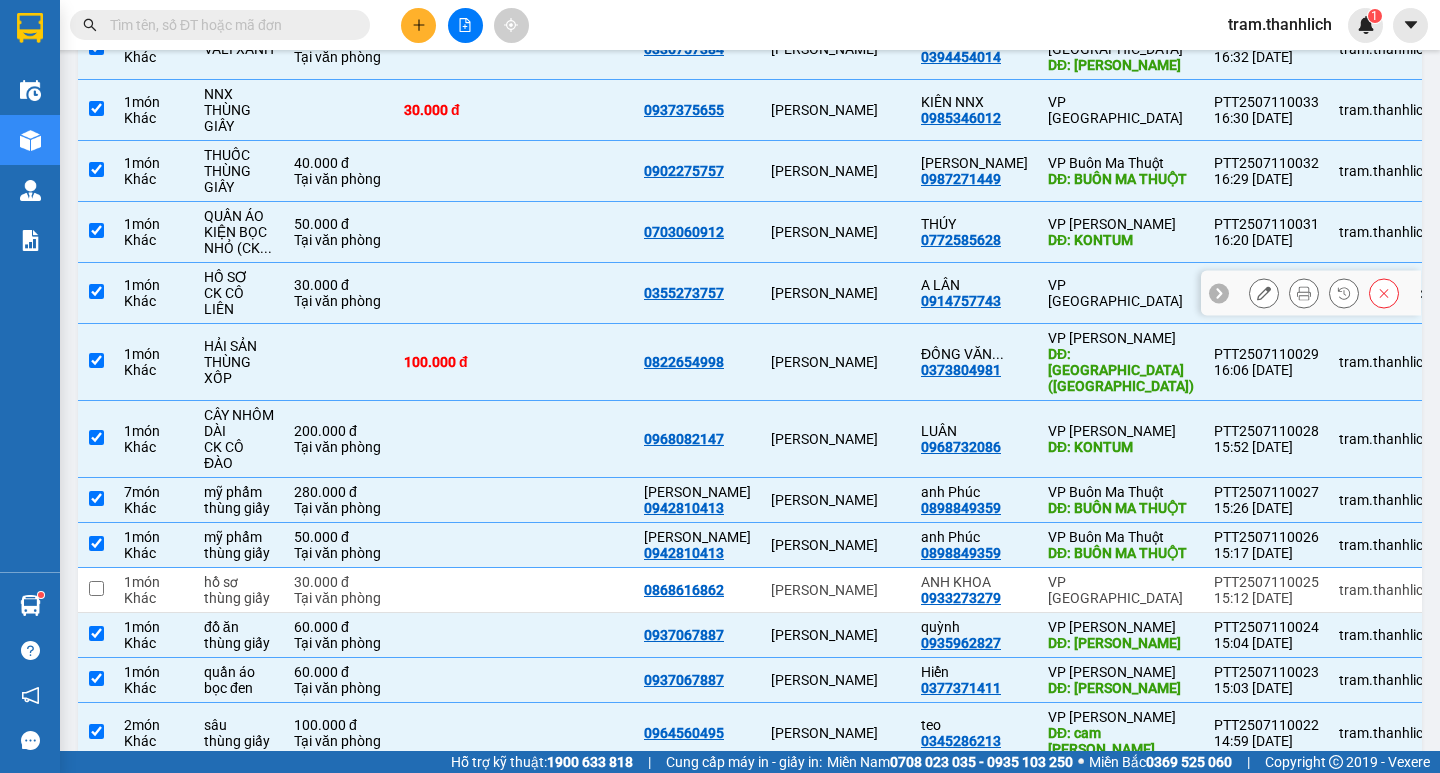 click at bounding box center (574, 293) 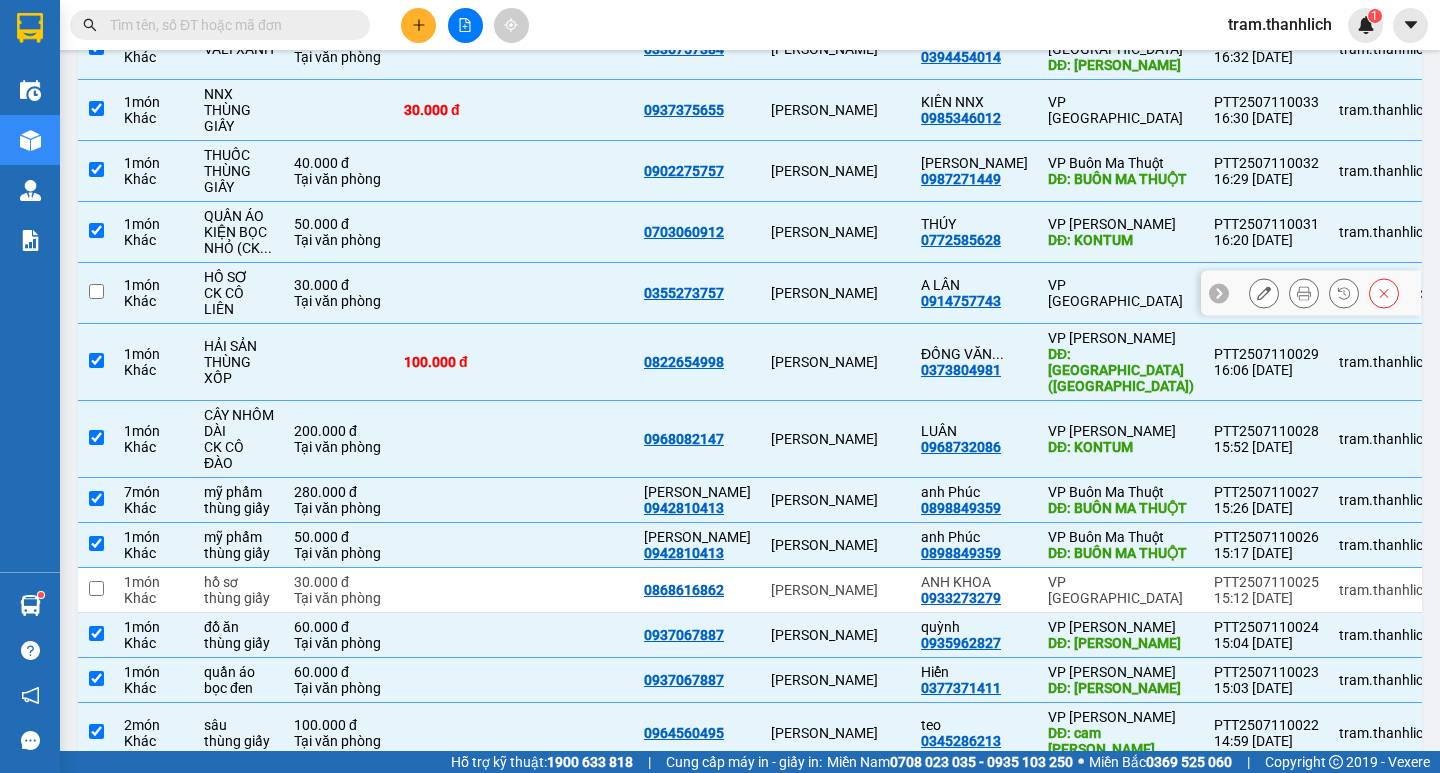 checkbox on "false" 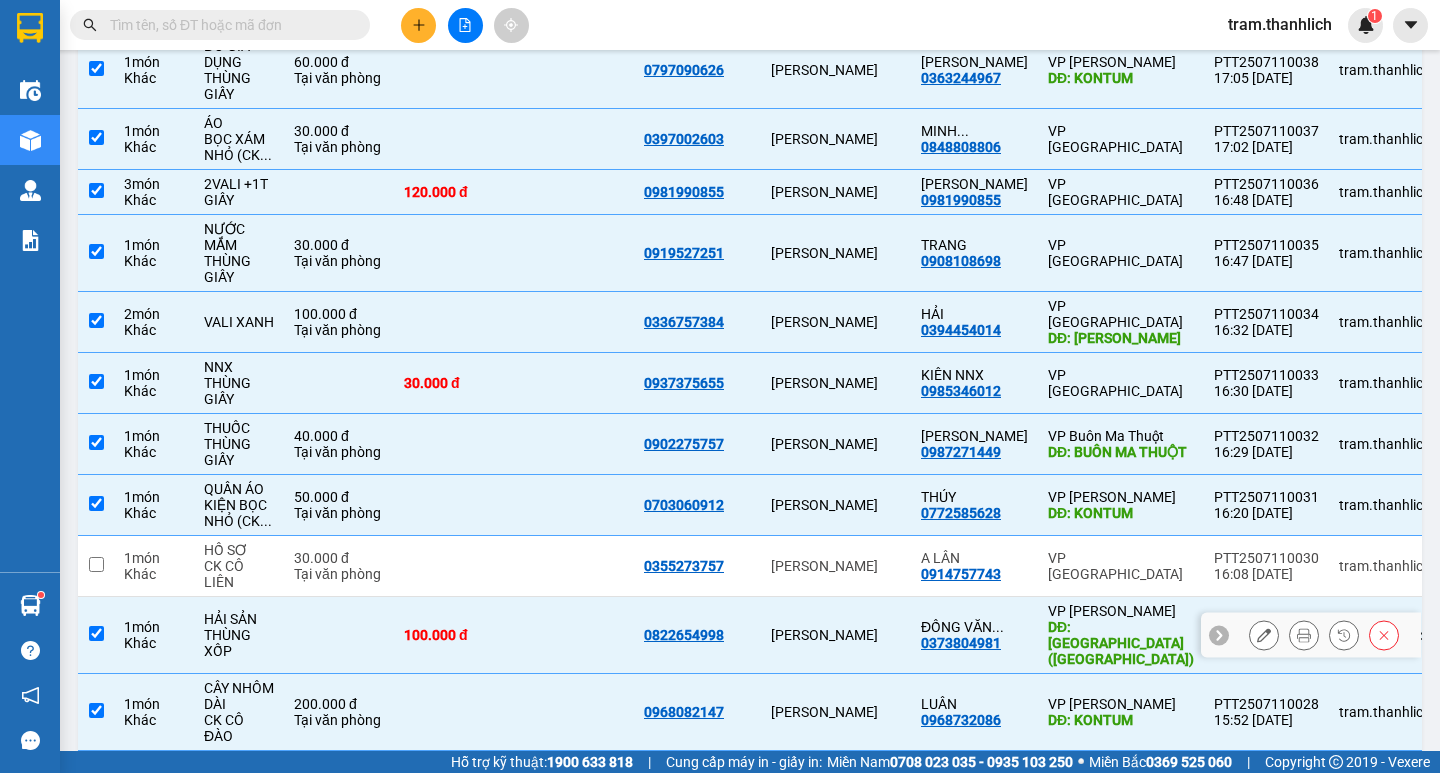 scroll, scrollTop: 780, scrollLeft: 0, axis: vertical 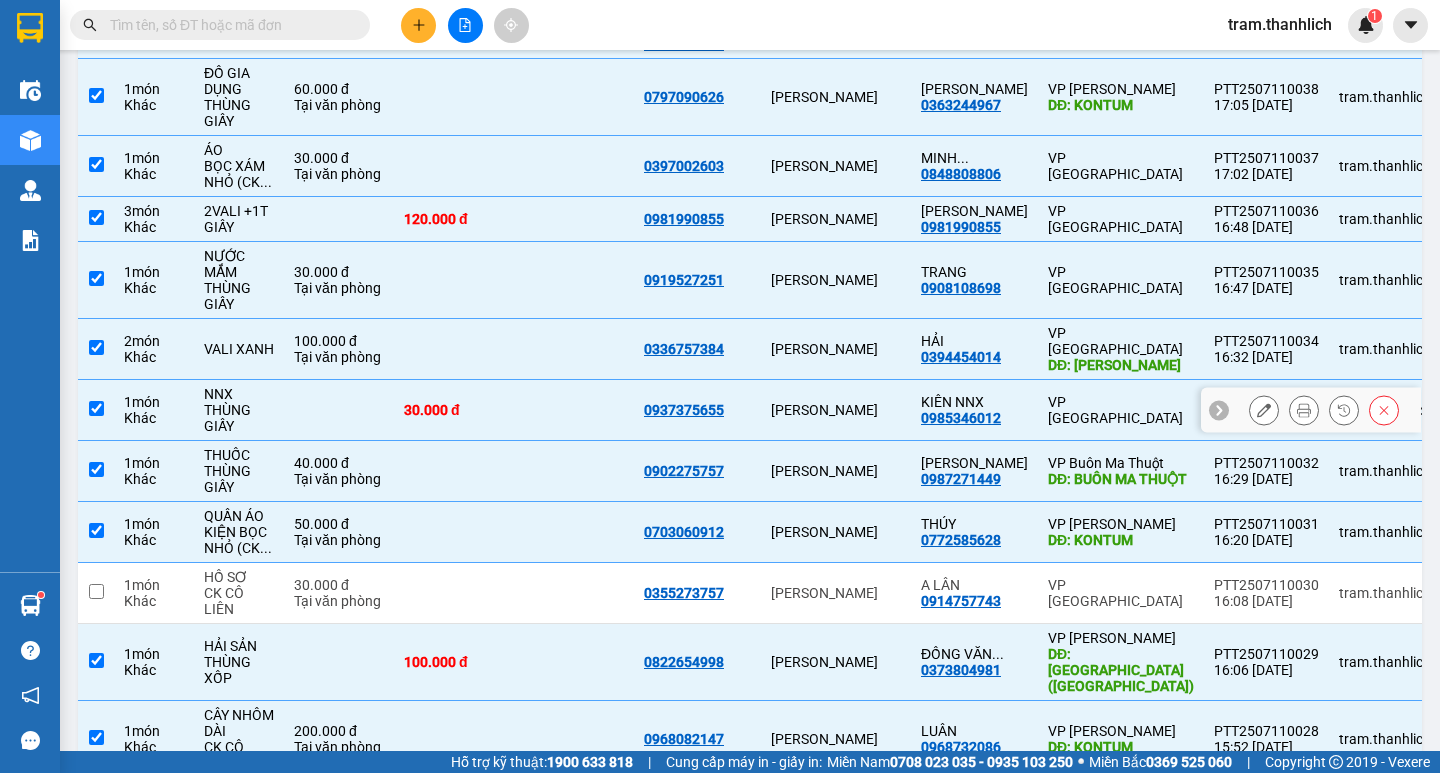 click at bounding box center (574, 410) 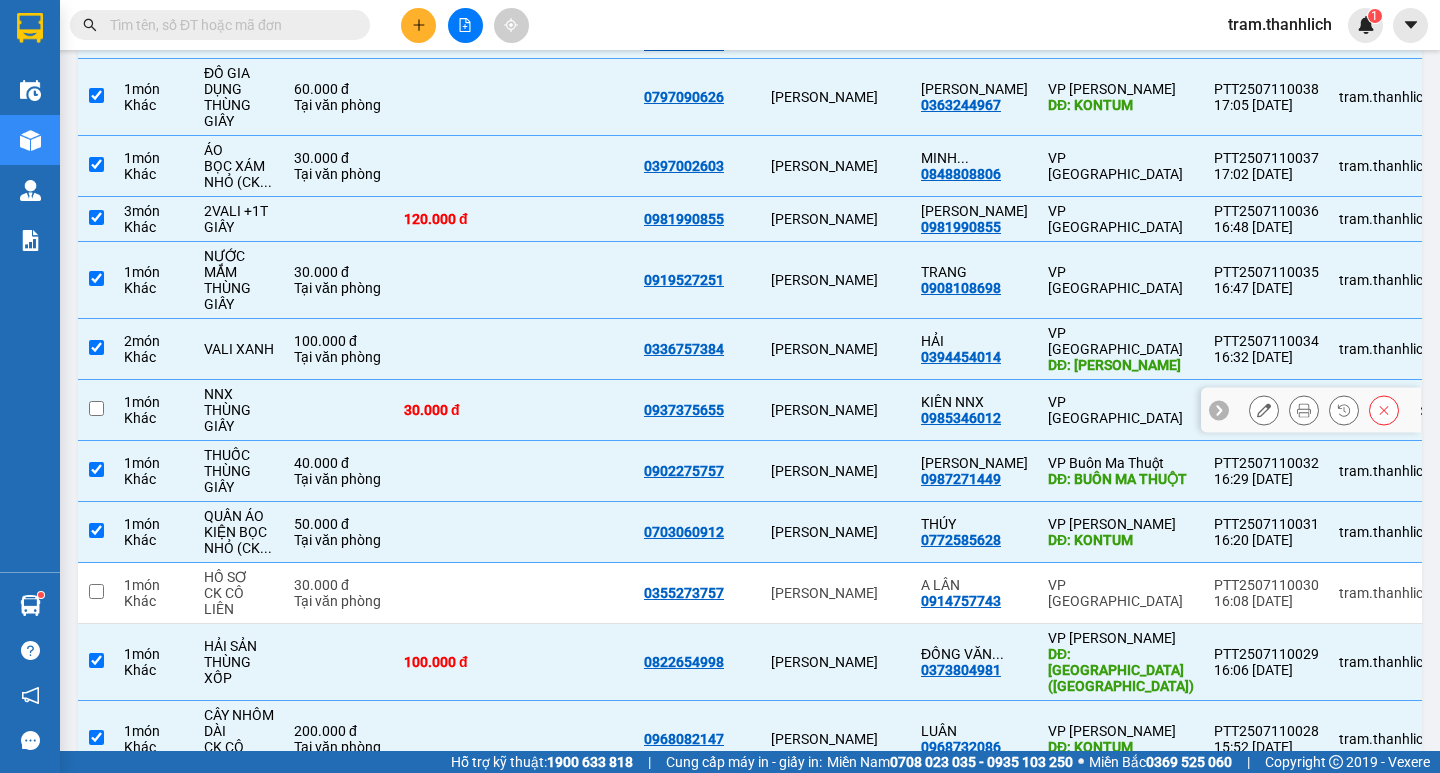 checkbox on "false" 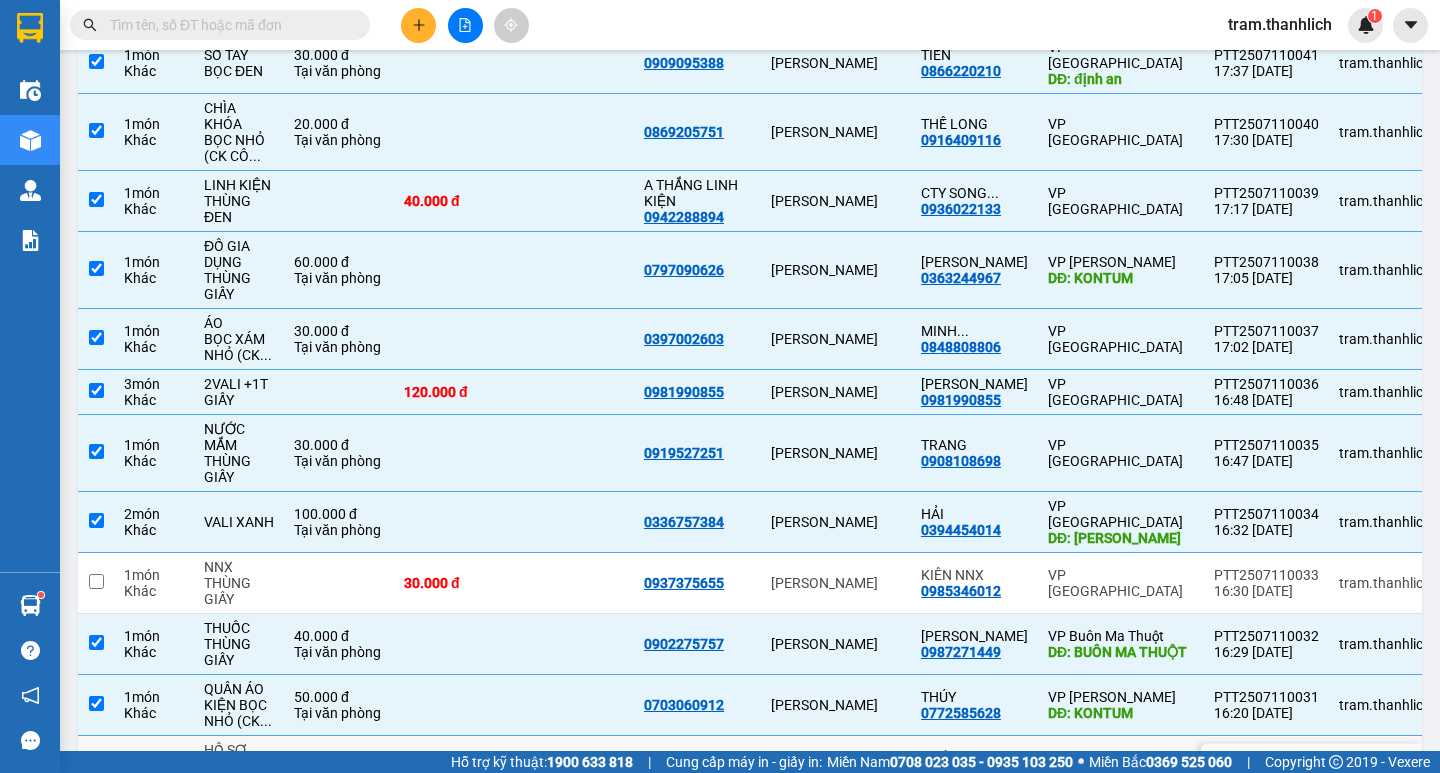 scroll, scrollTop: 580, scrollLeft: 0, axis: vertical 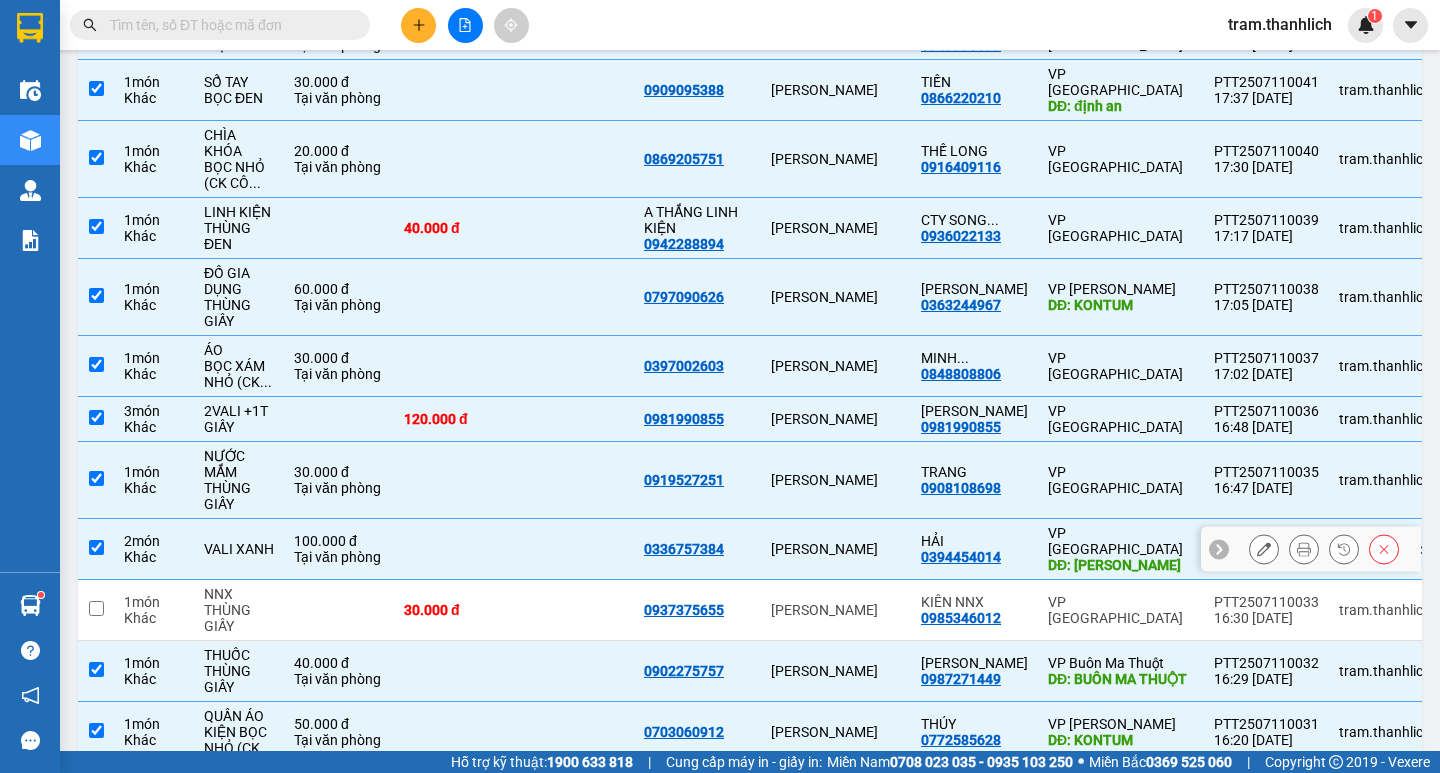 click at bounding box center [454, 549] 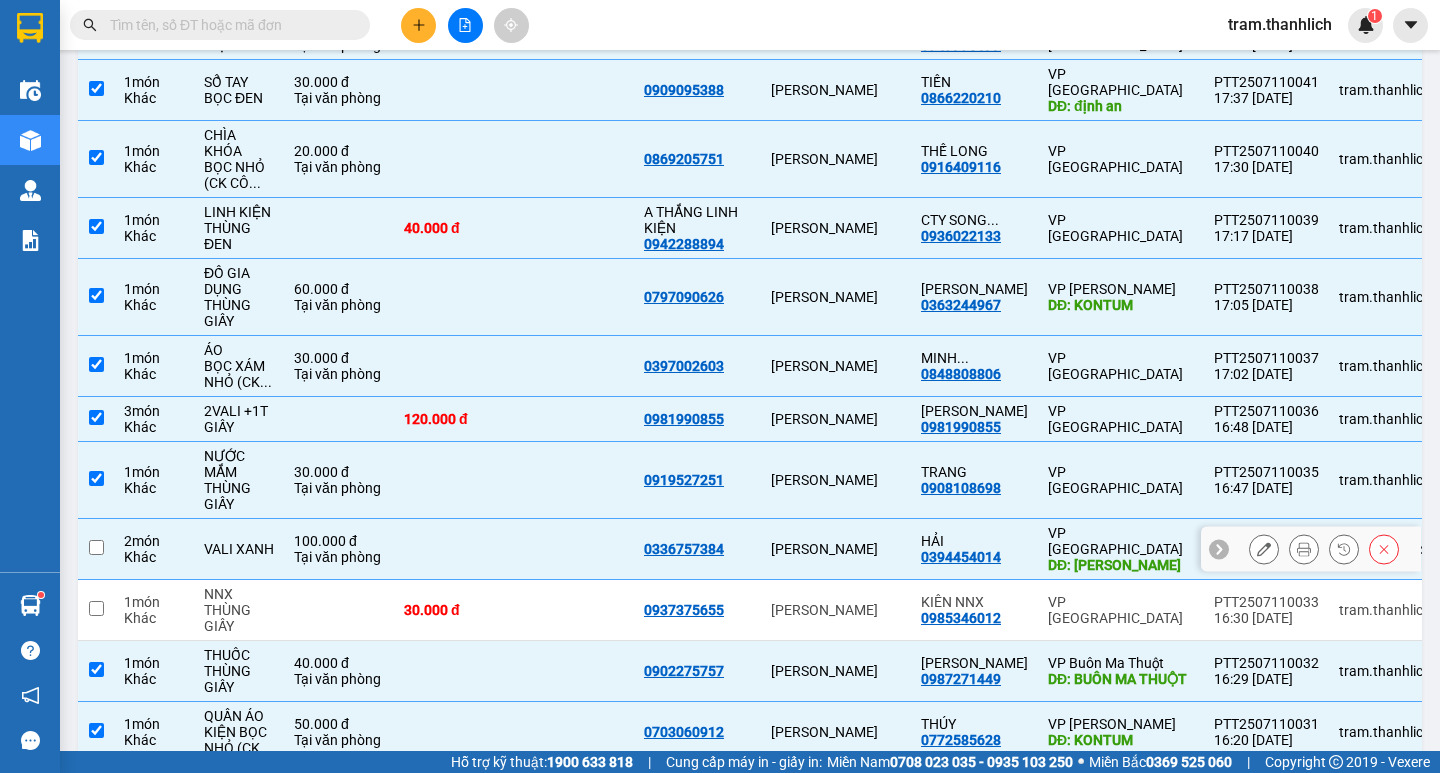 checkbox on "false" 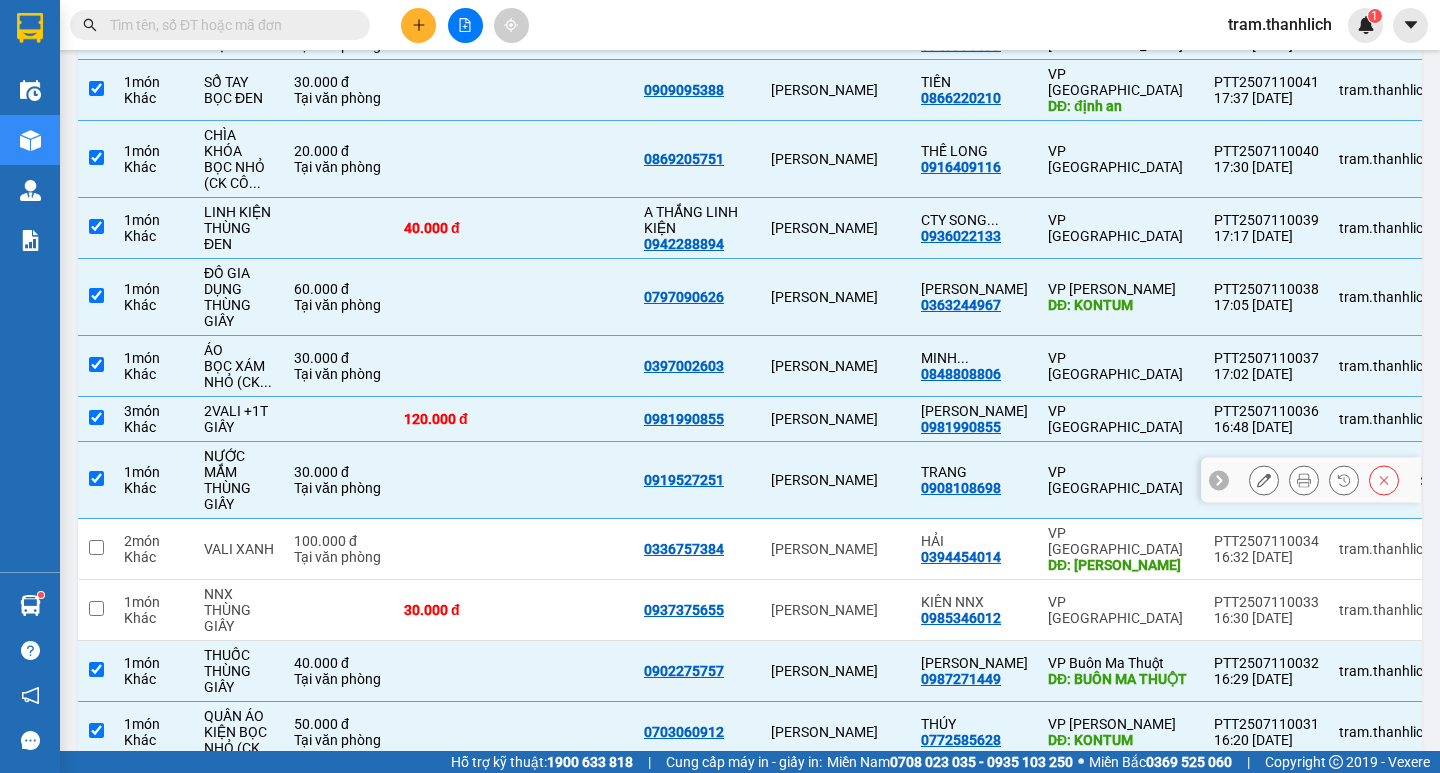 click at bounding box center (454, 480) 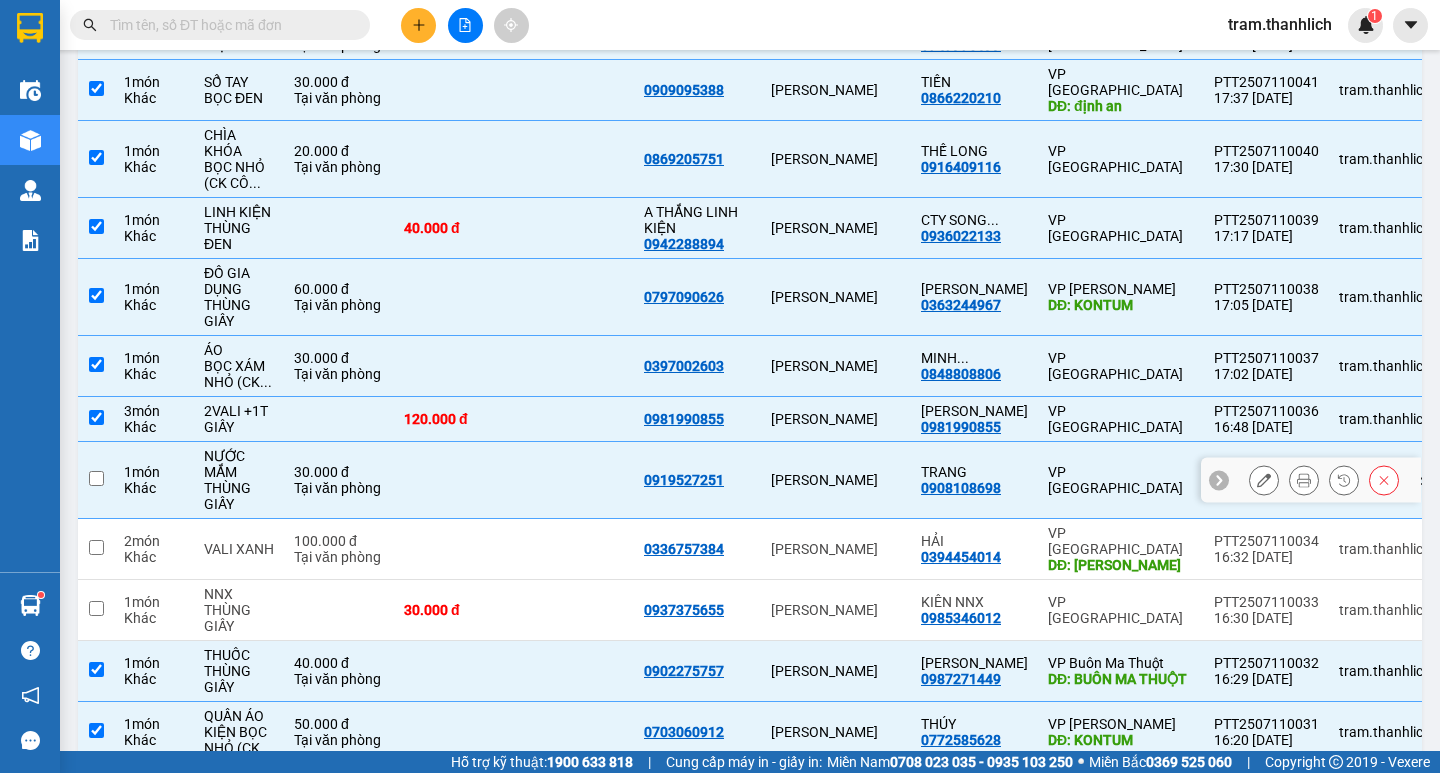 checkbox on "false" 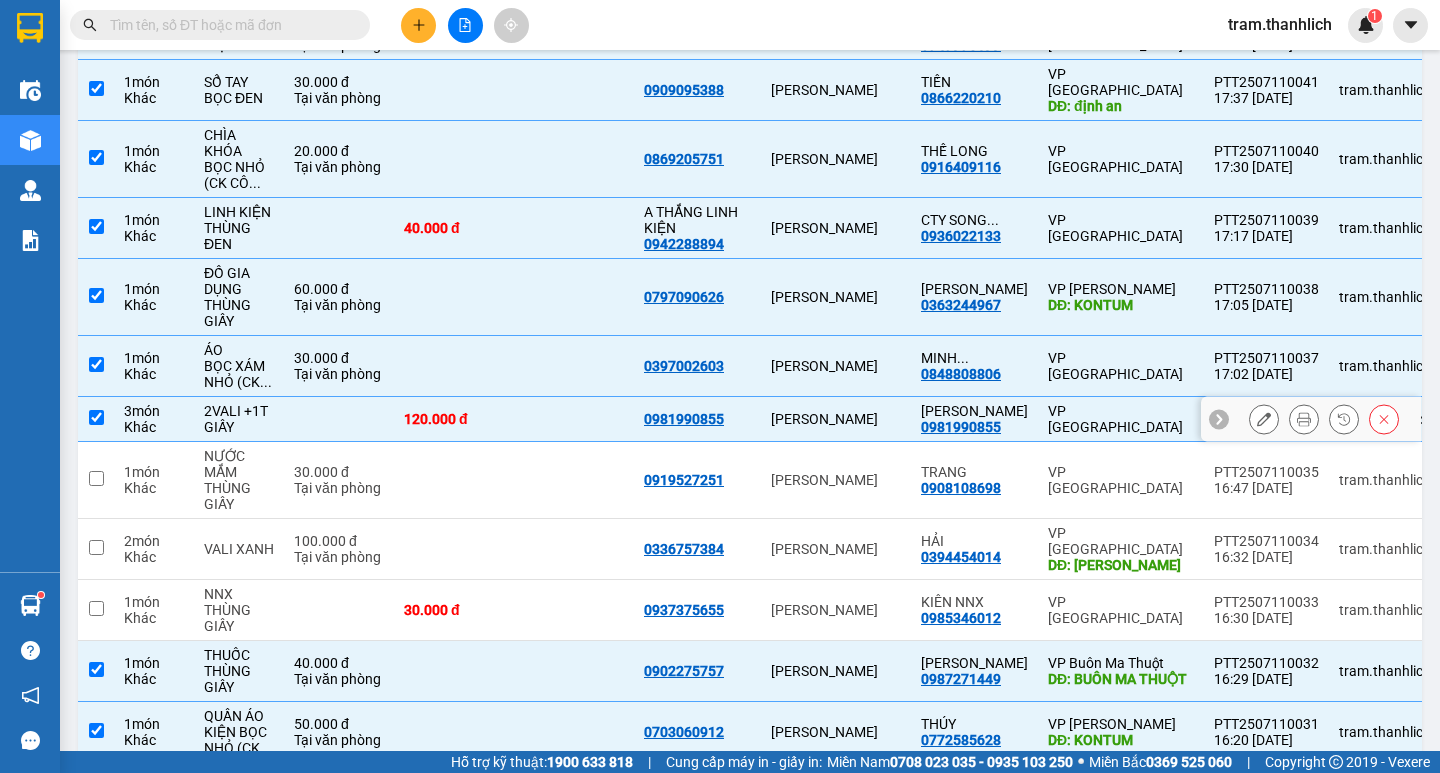 click on "120.000 đ" at bounding box center (454, 419) 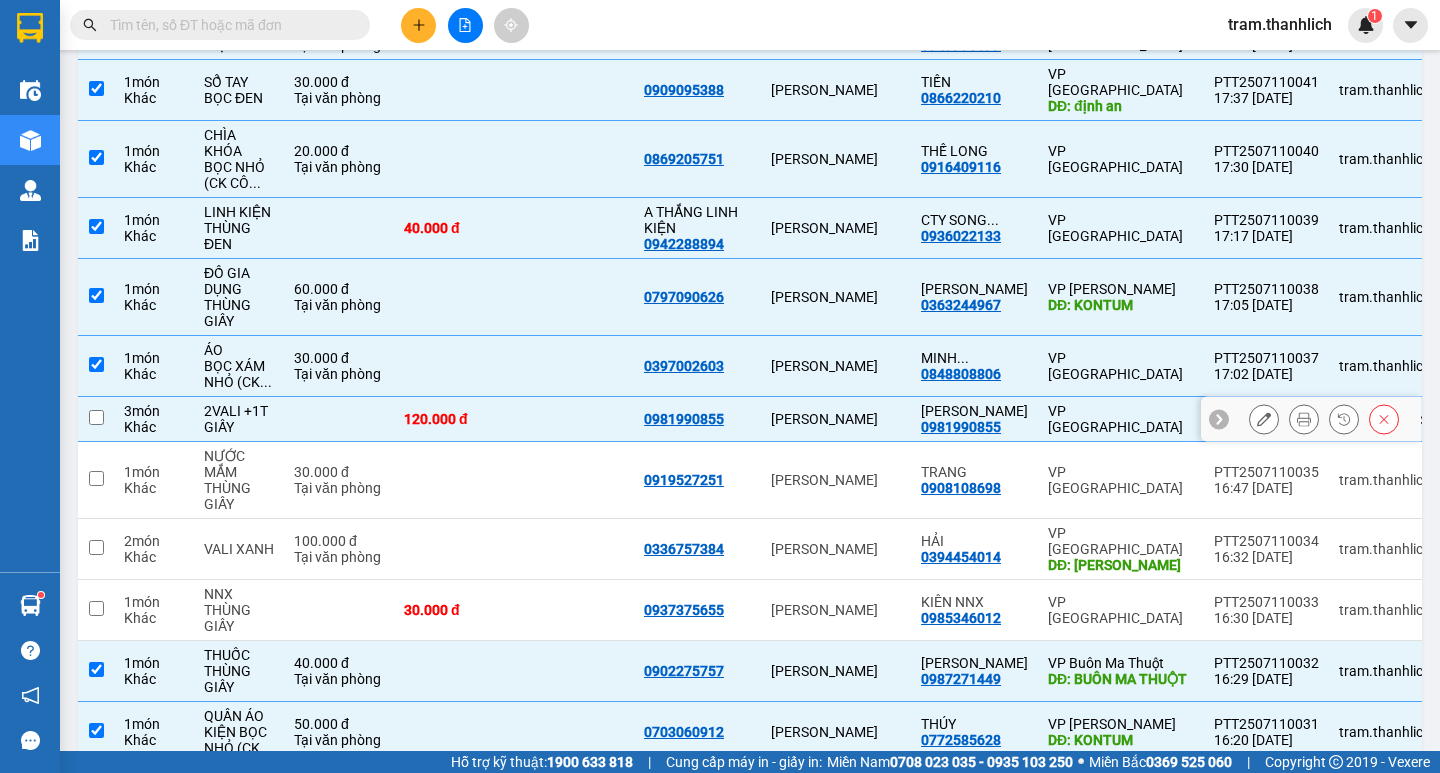 checkbox on "false" 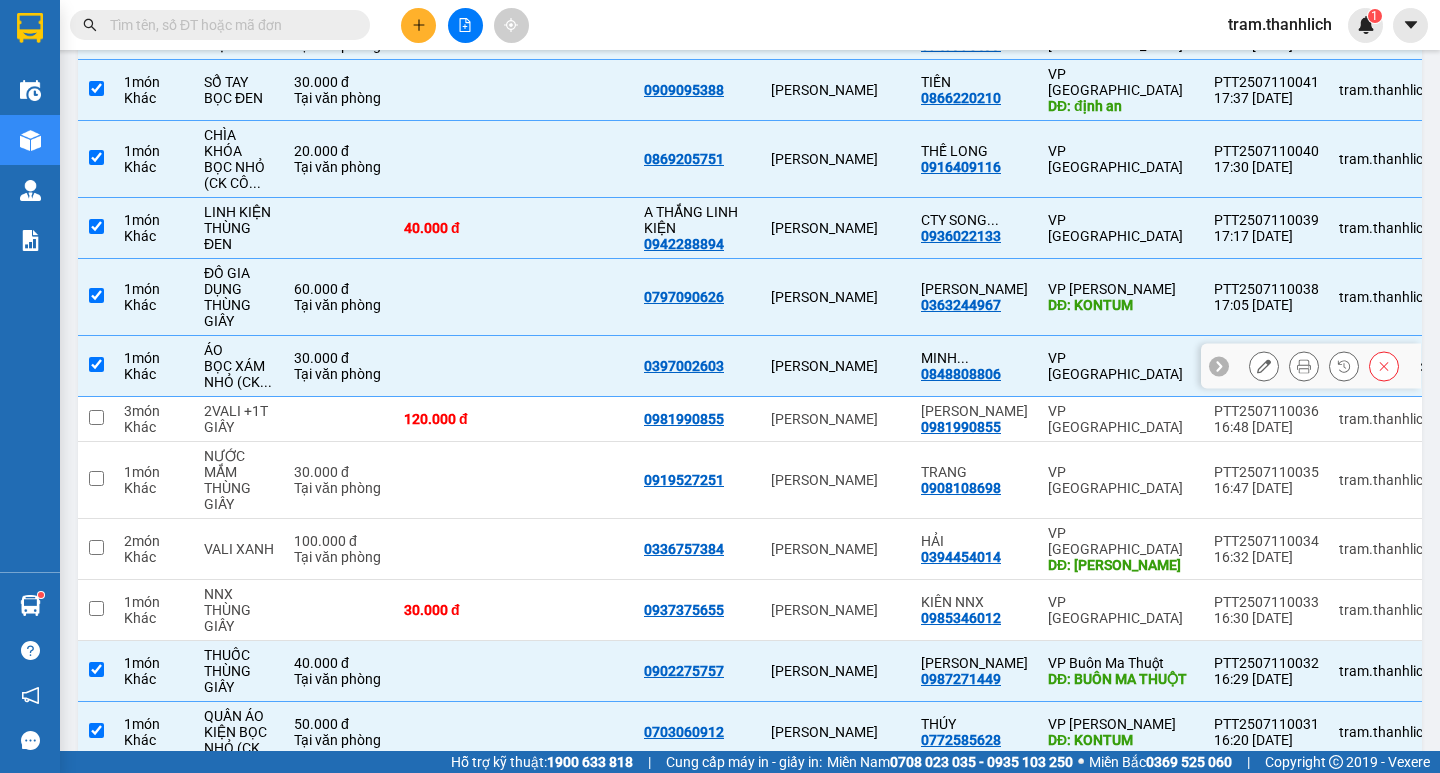 click at bounding box center [454, 366] 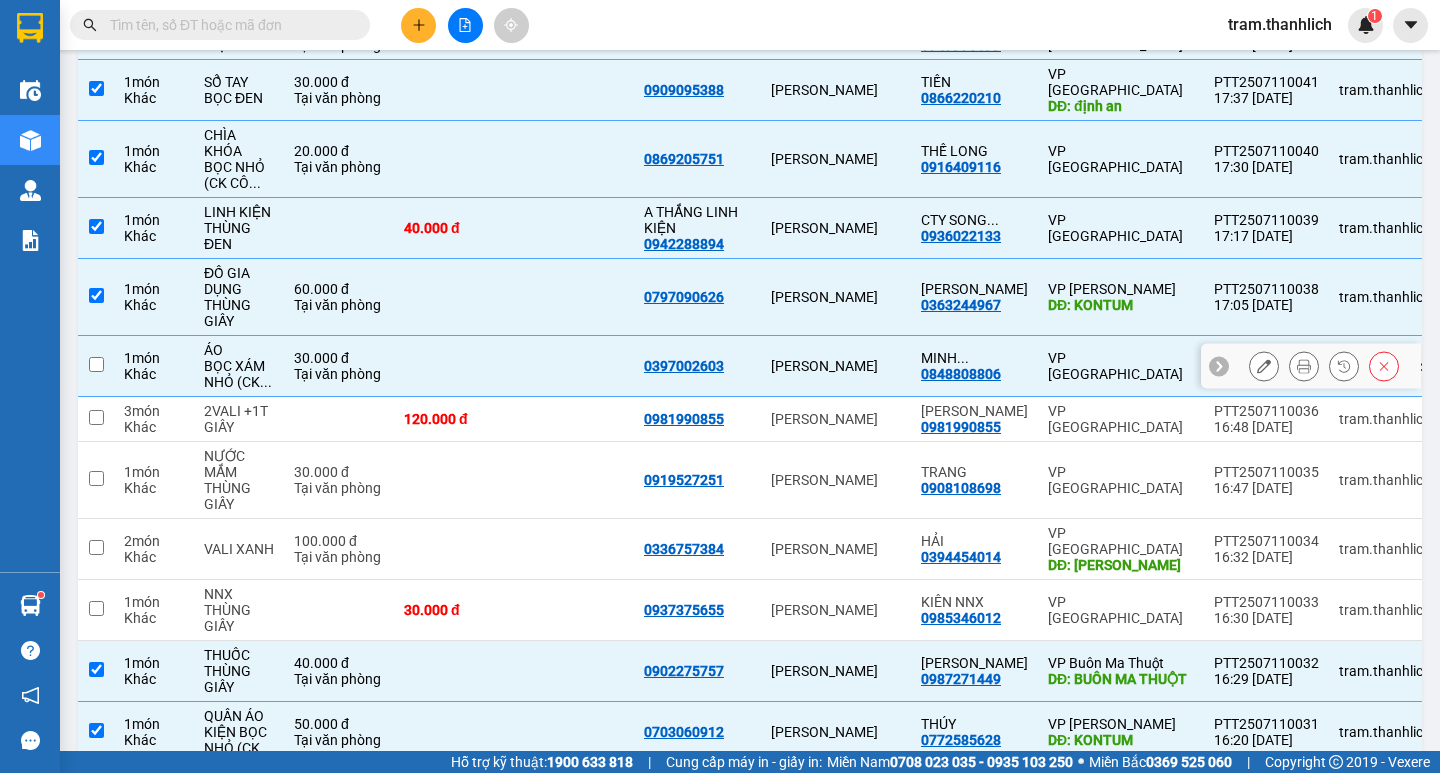 checkbox on "false" 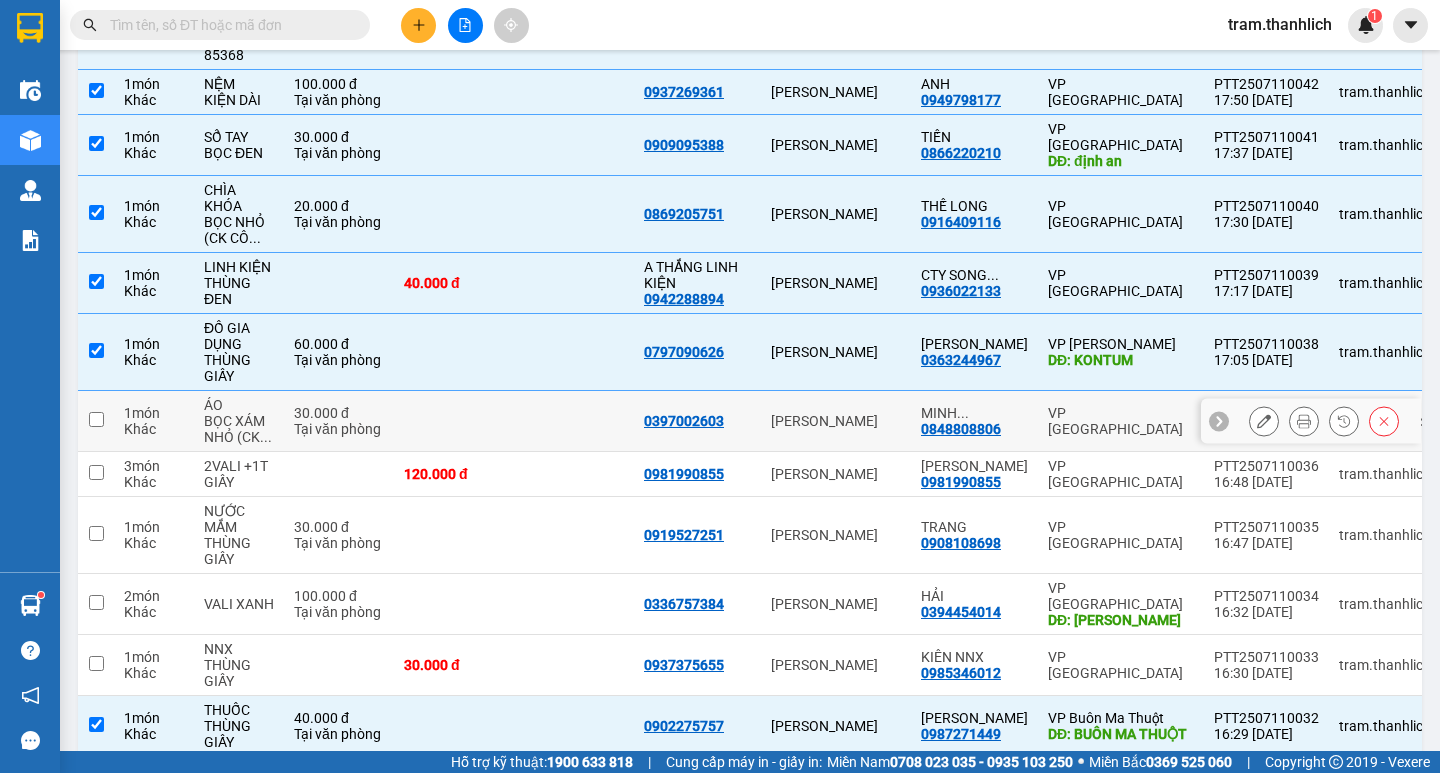 scroll, scrollTop: 380, scrollLeft: 0, axis: vertical 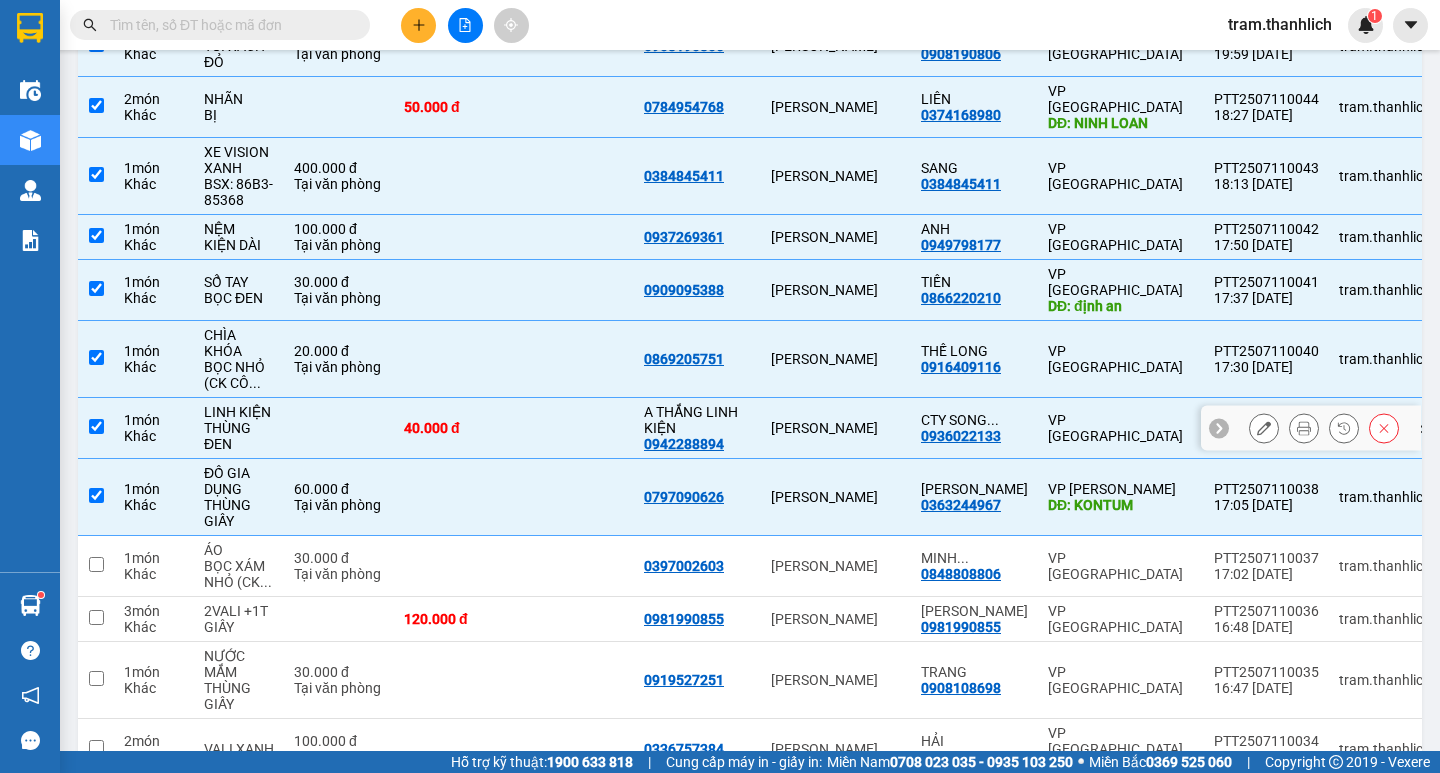 click at bounding box center [574, 428] 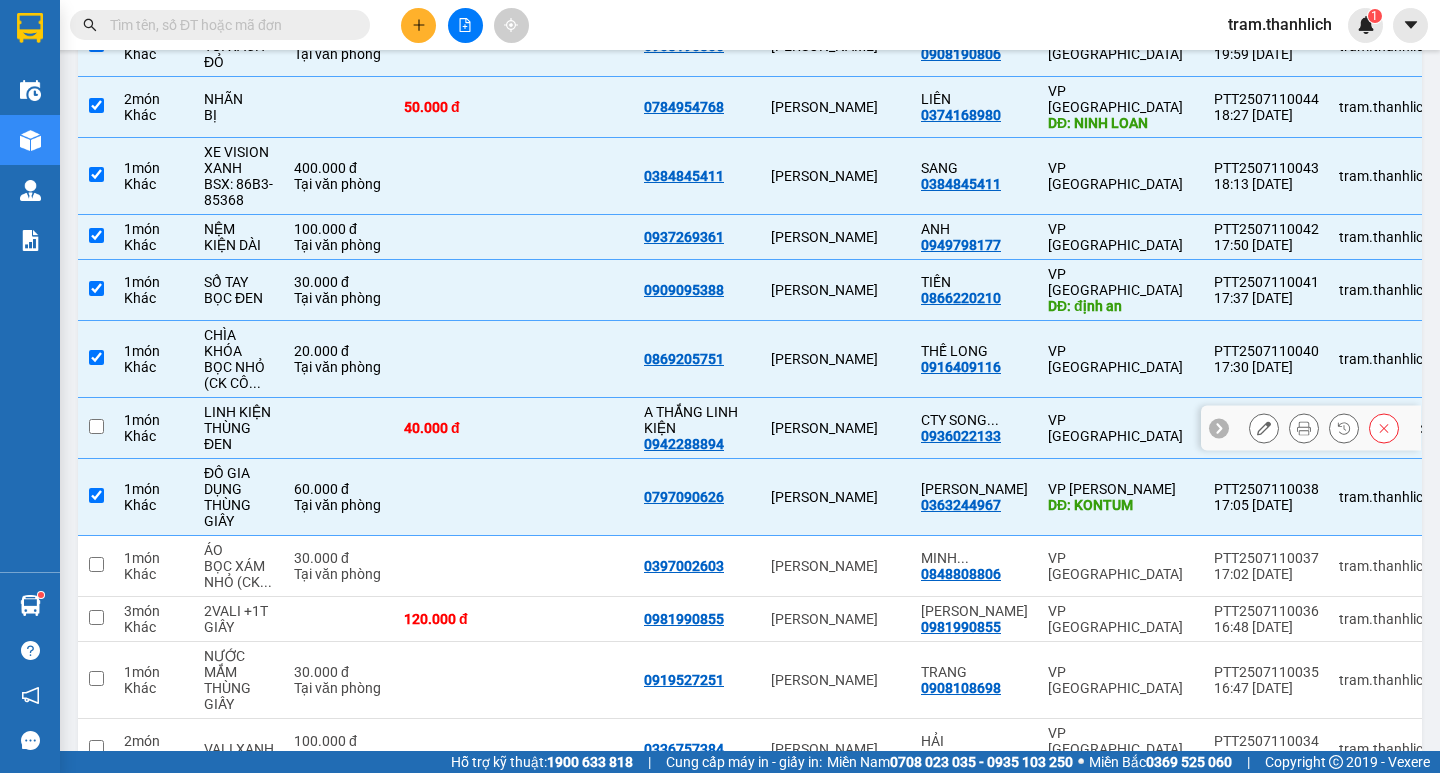 checkbox on "false" 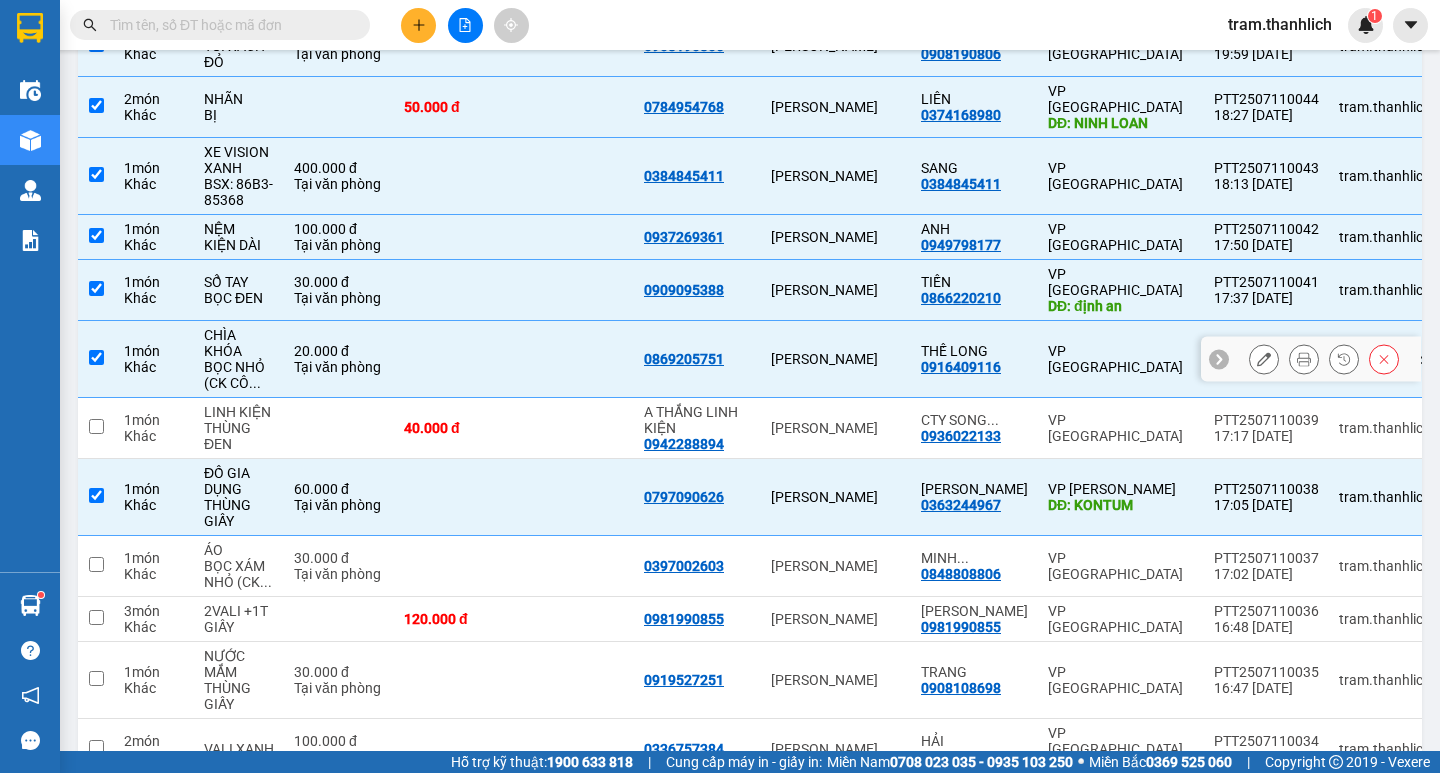 click at bounding box center [574, 359] 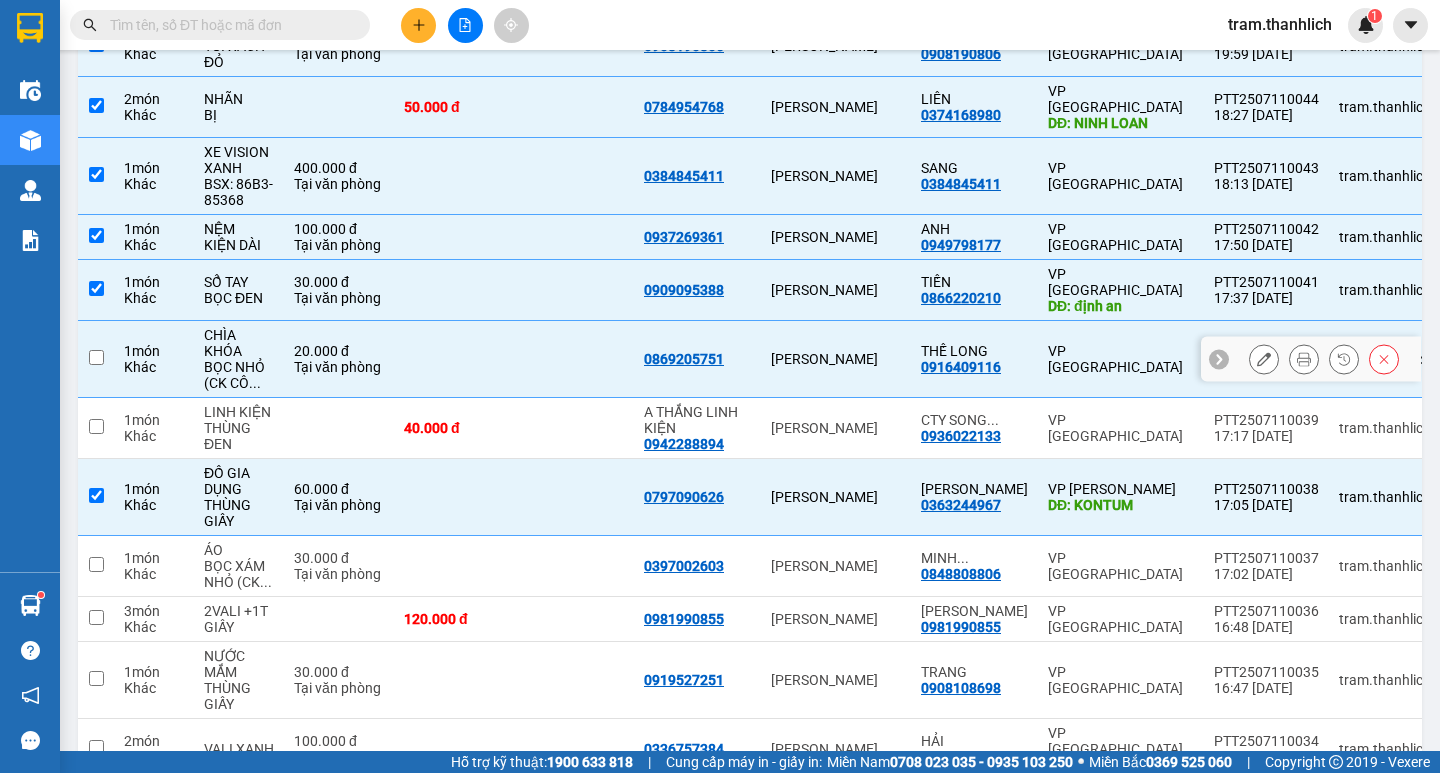 checkbox on "false" 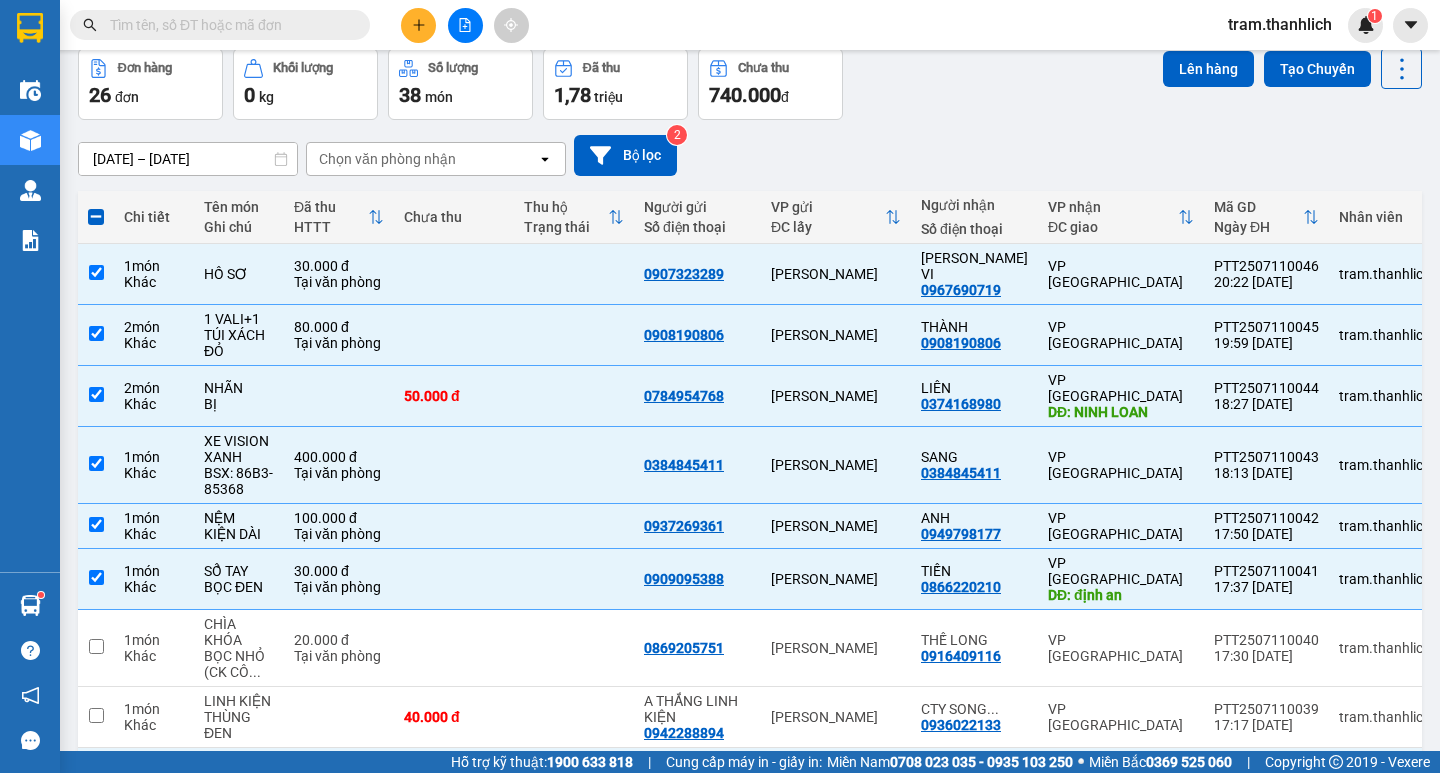 scroll, scrollTop: 80, scrollLeft: 0, axis: vertical 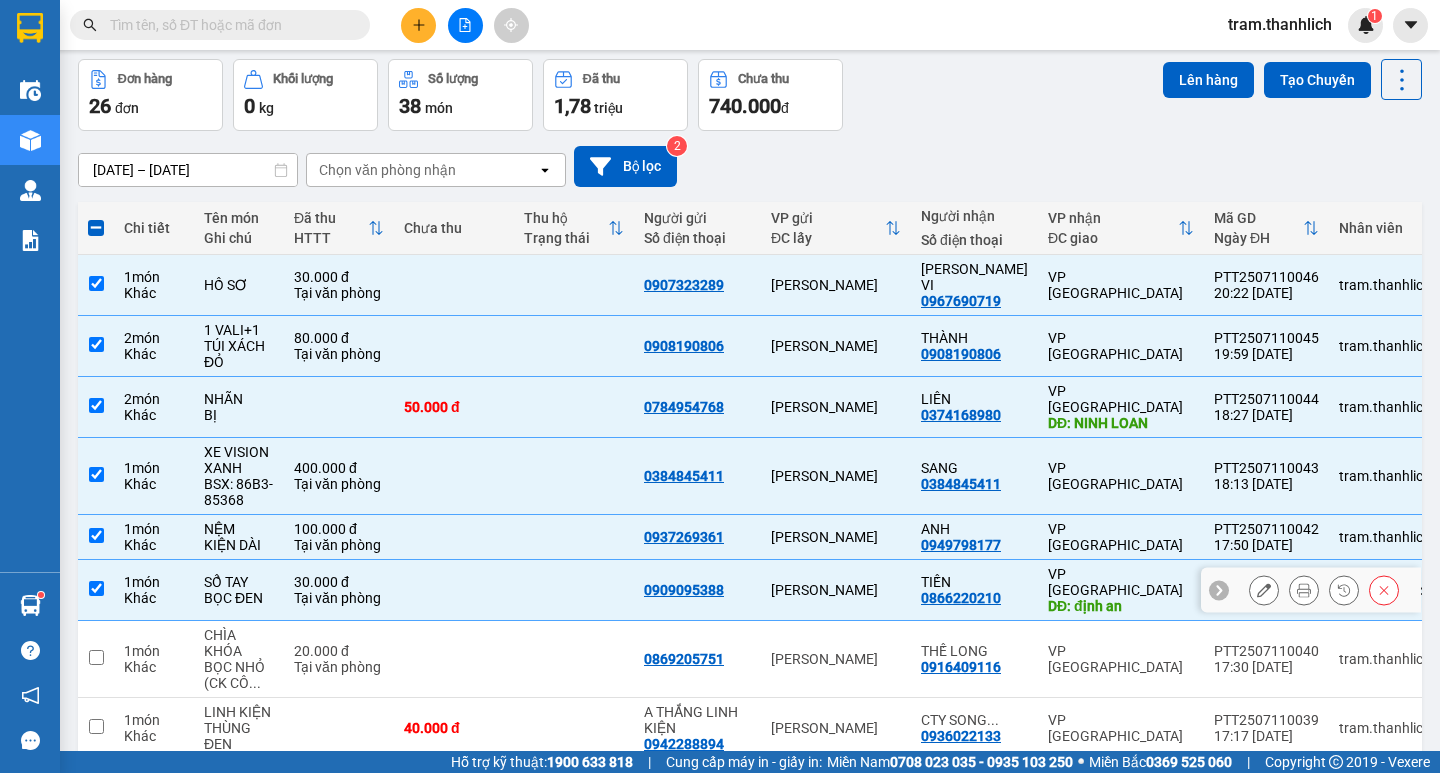 click at bounding box center (574, 590) 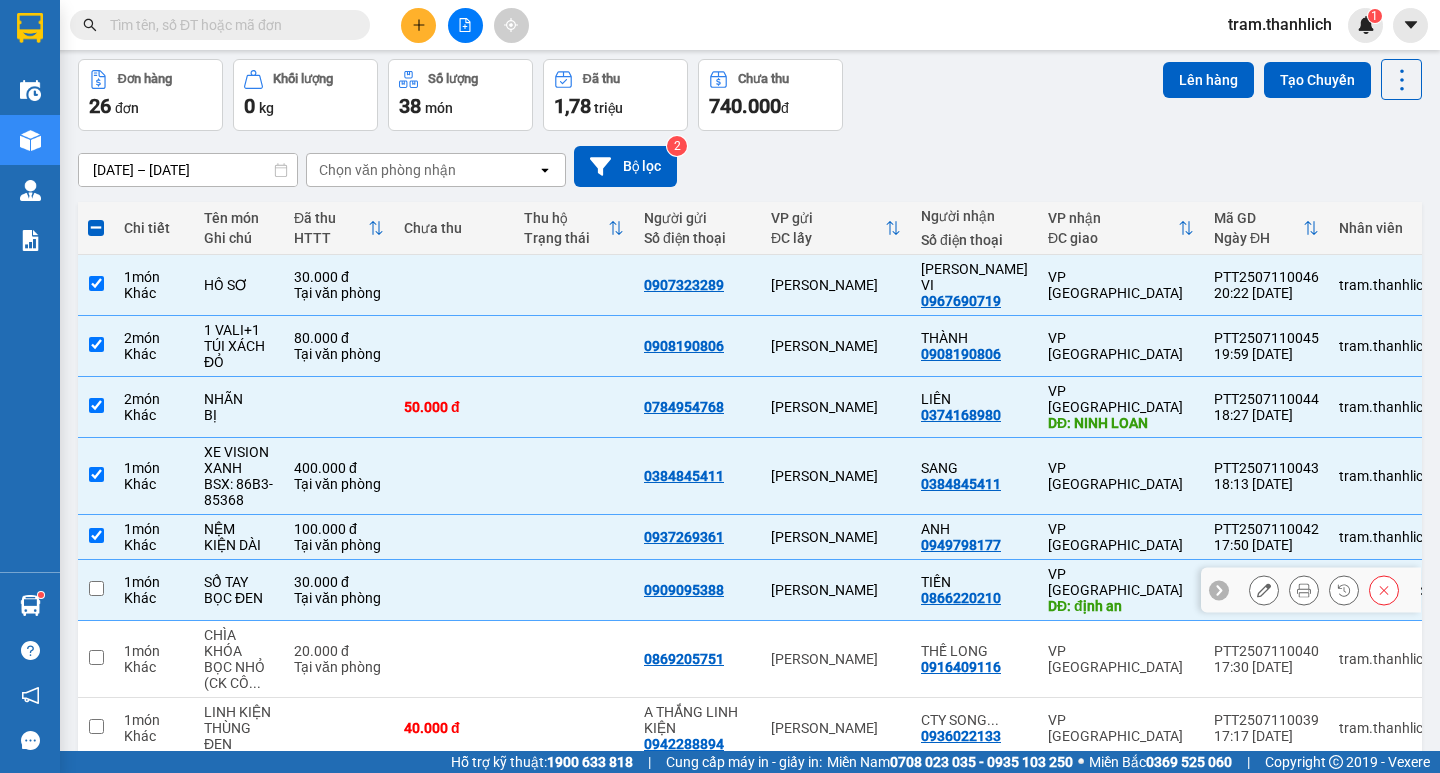 checkbox on "false" 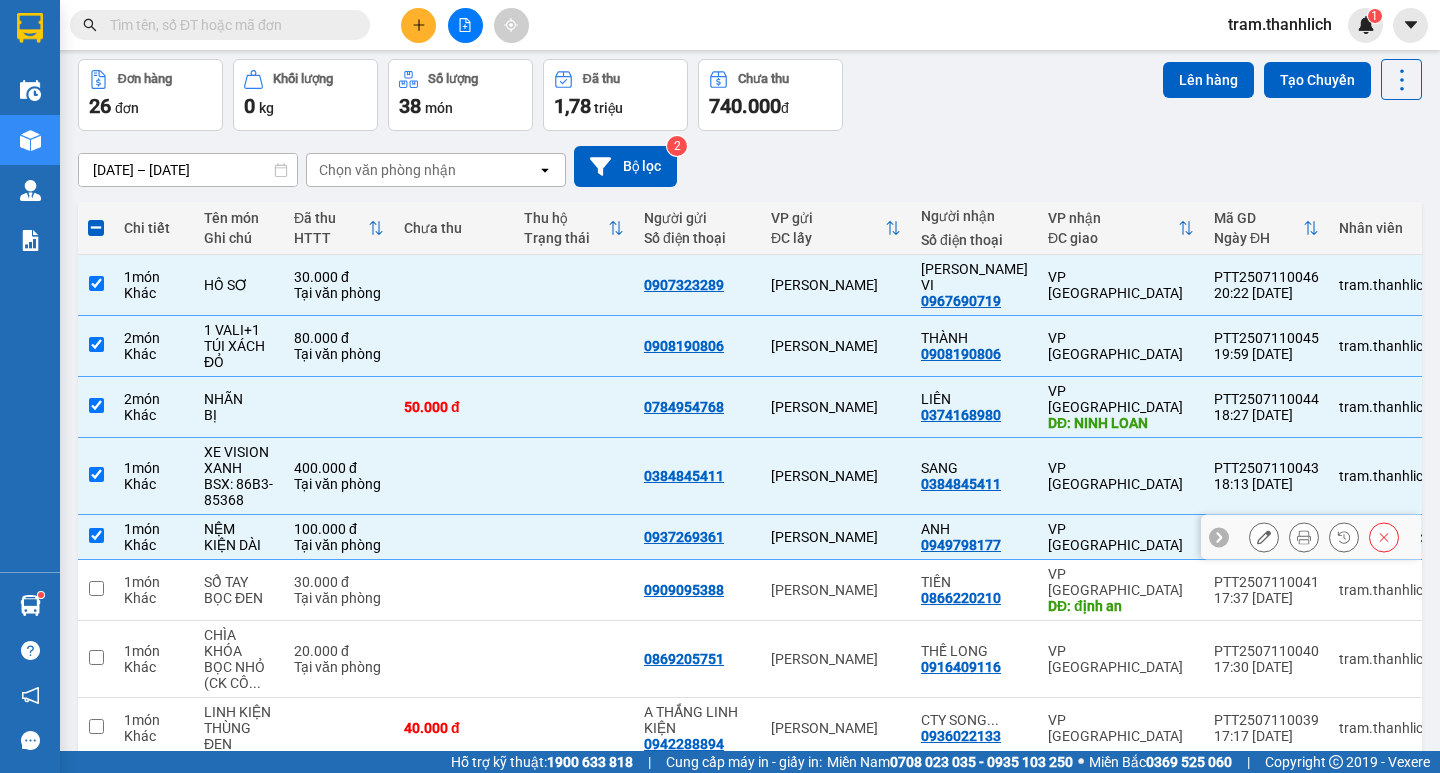 click at bounding box center [574, 537] 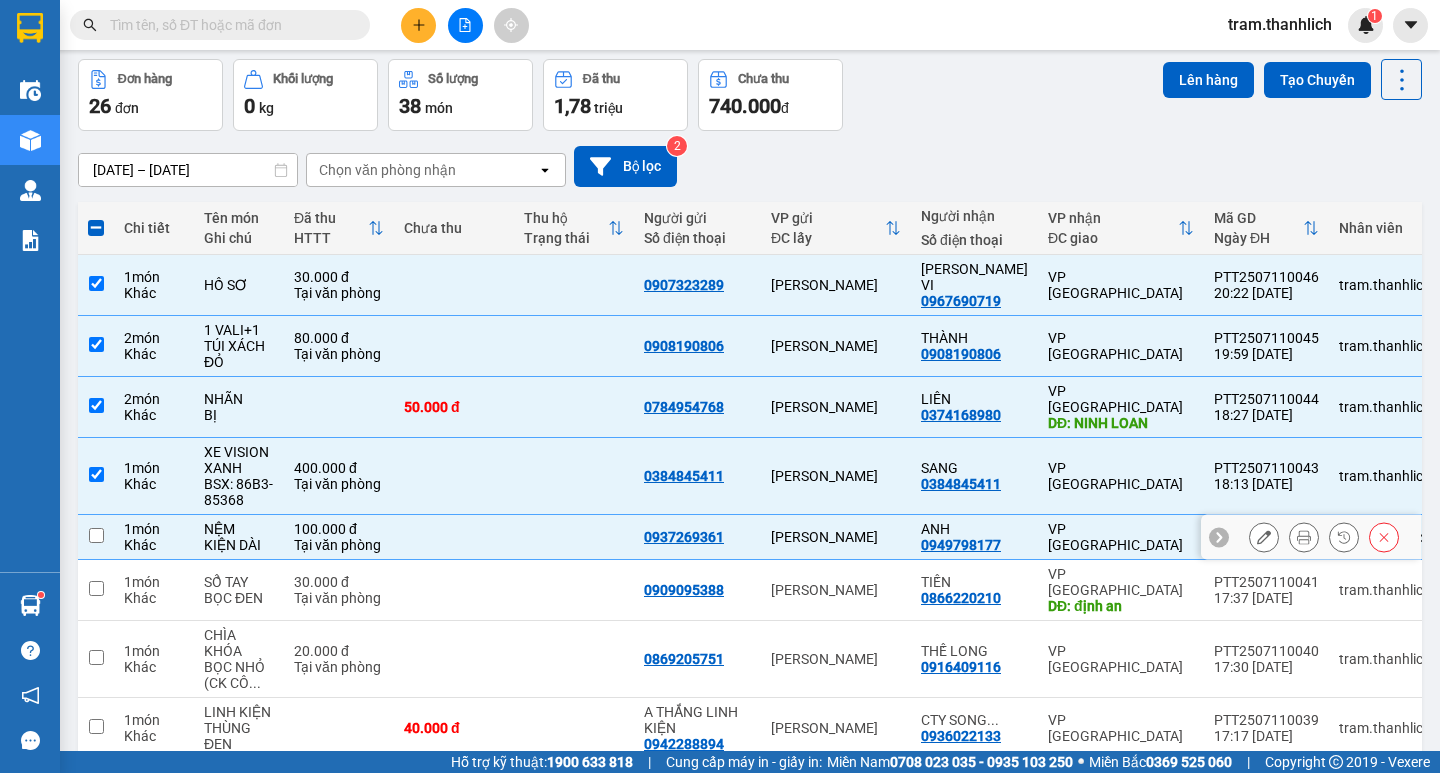 checkbox on "false" 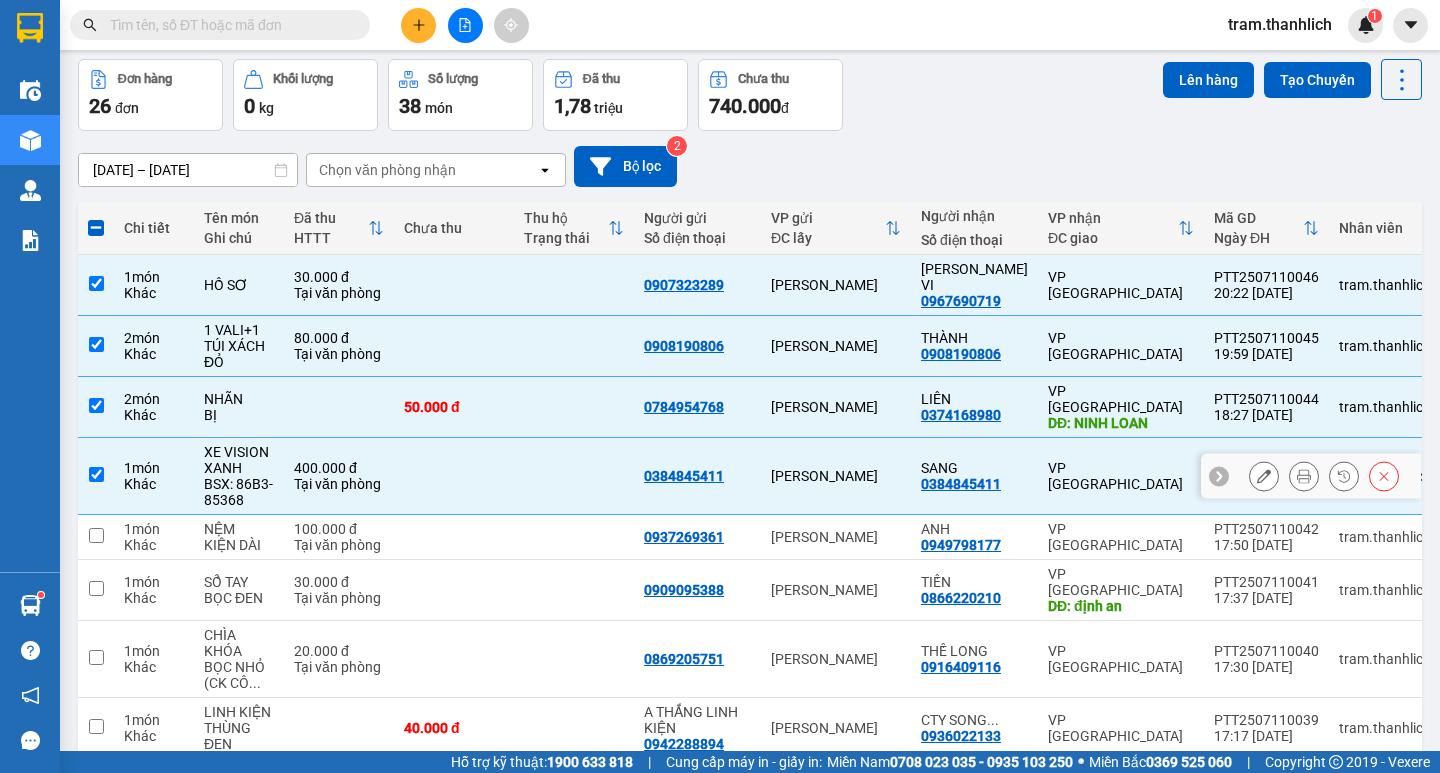 click at bounding box center [574, 476] 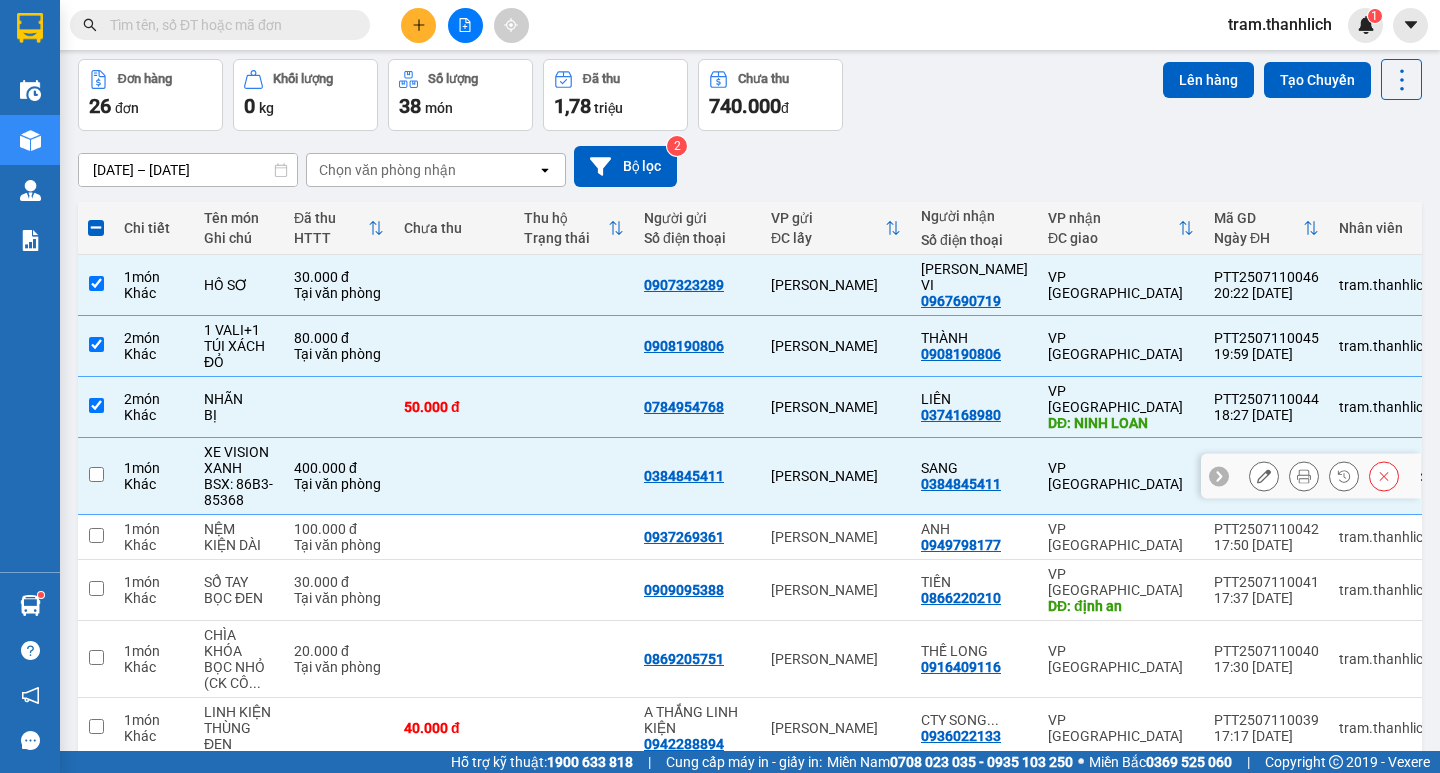 checkbox on "false" 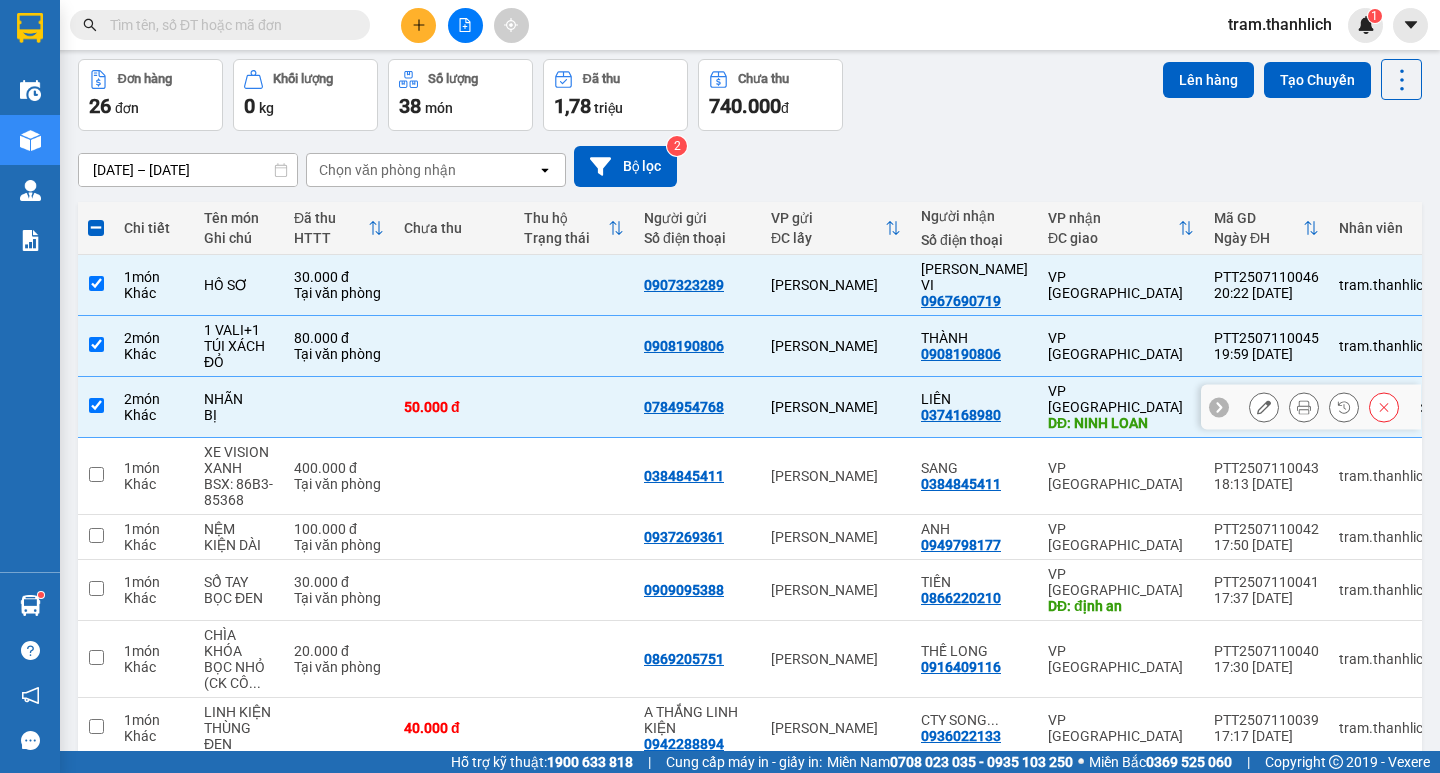 click at bounding box center [574, 407] 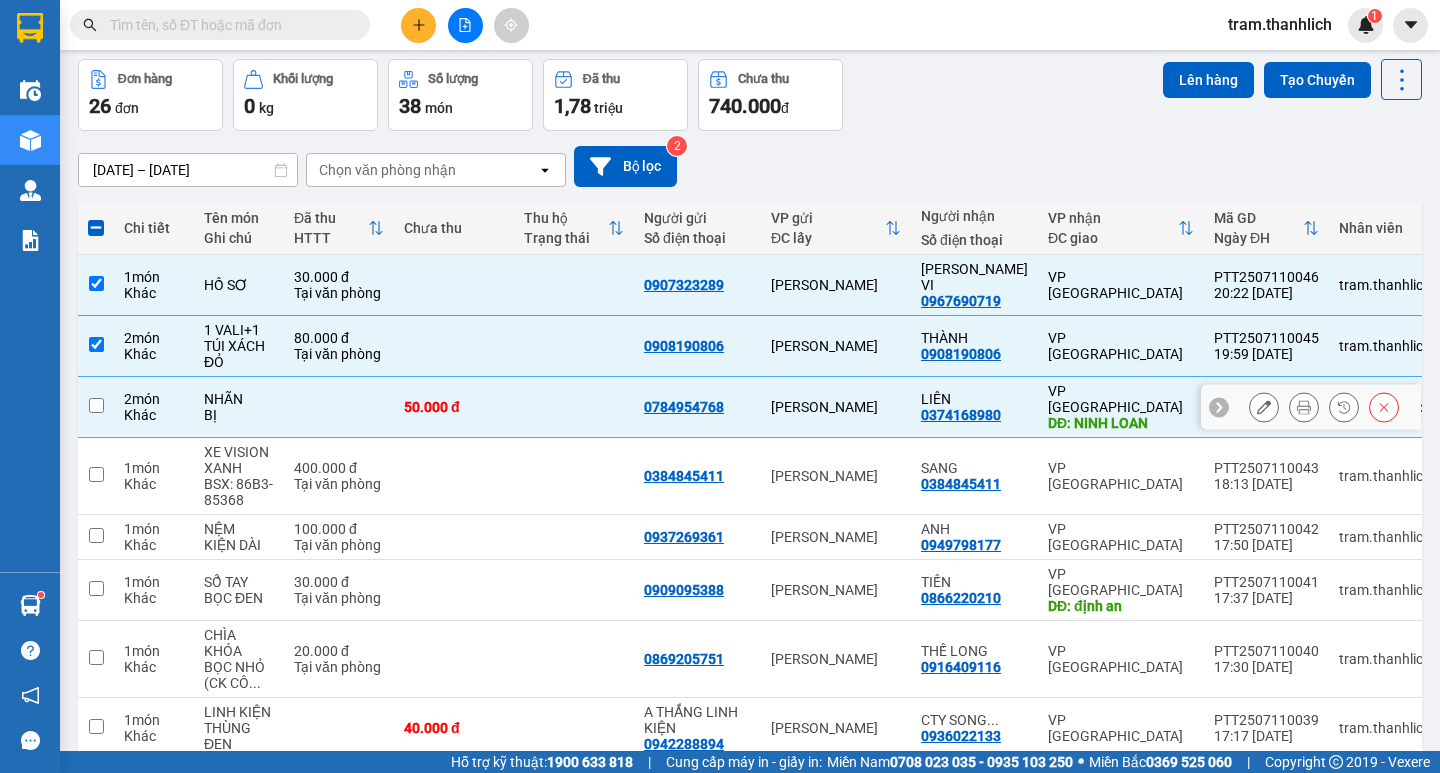 checkbox on "false" 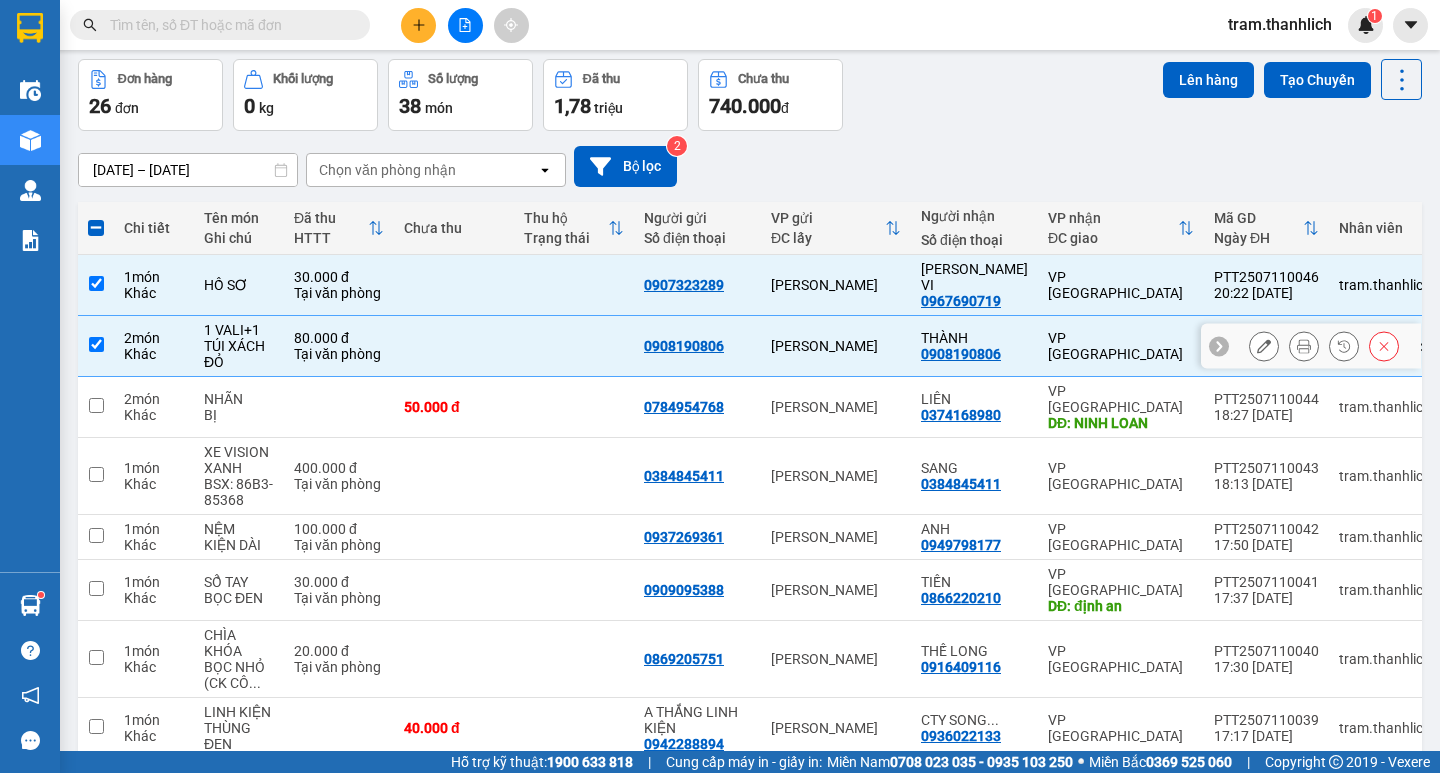 drag, startPoint x: 547, startPoint y: 324, endPoint x: 550, endPoint y: 308, distance: 16.27882 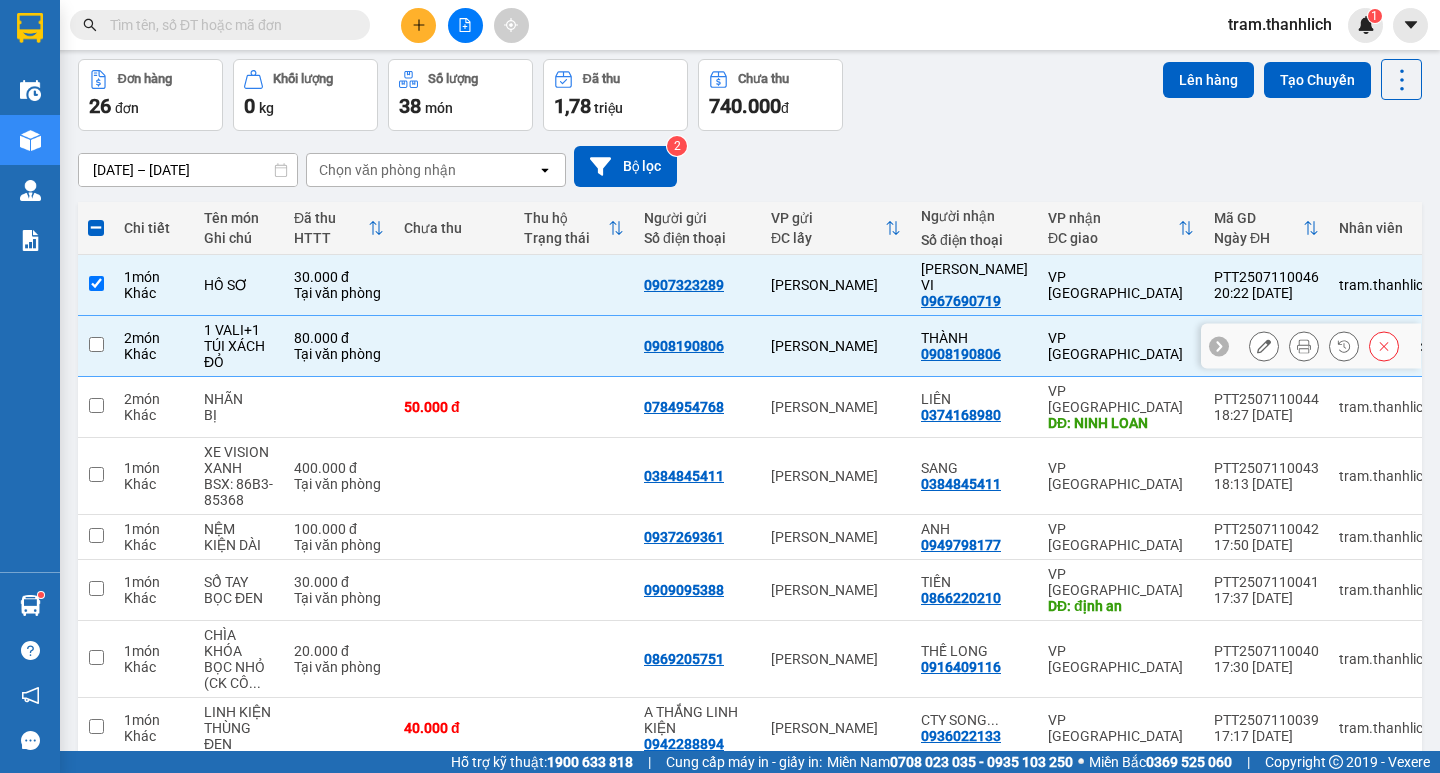 checkbox on "false" 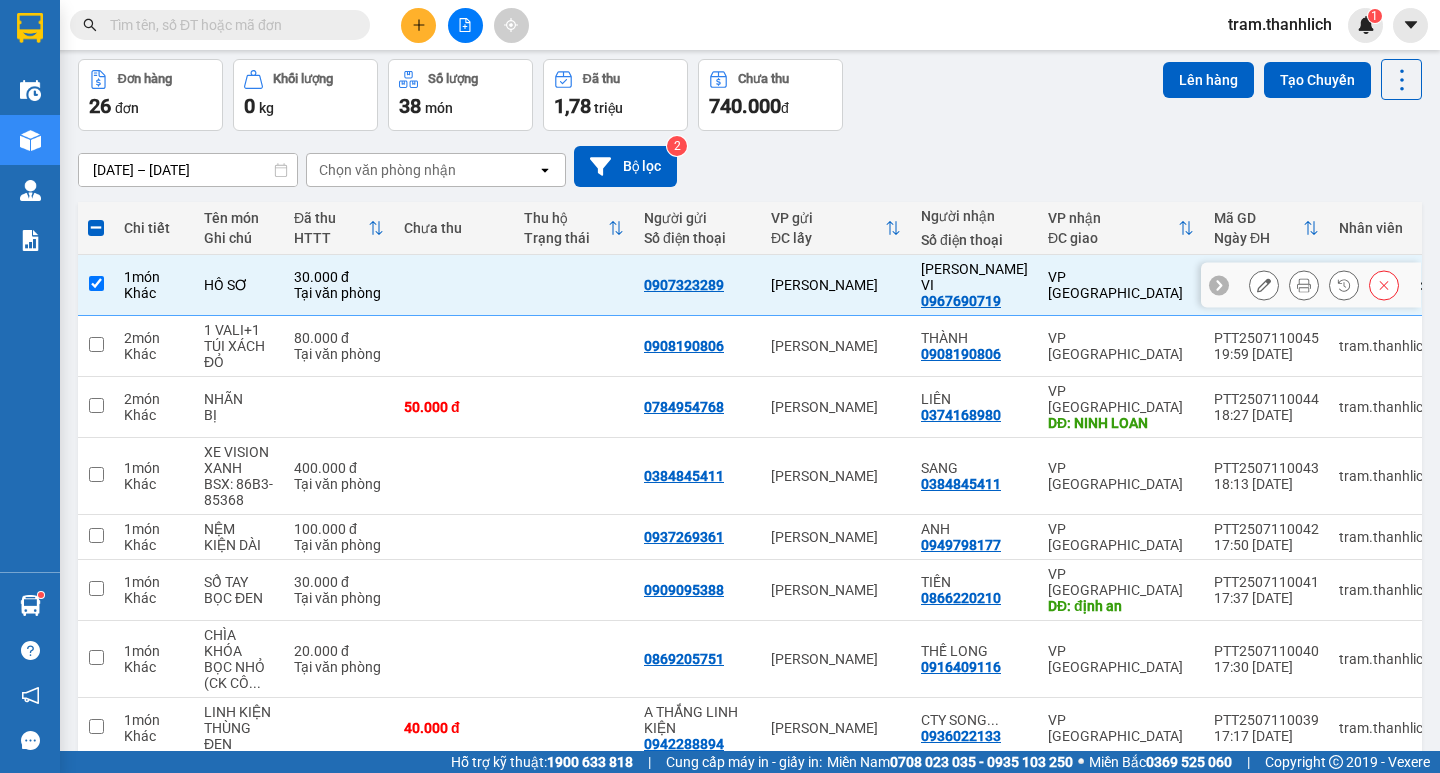 click at bounding box center [574, 285] 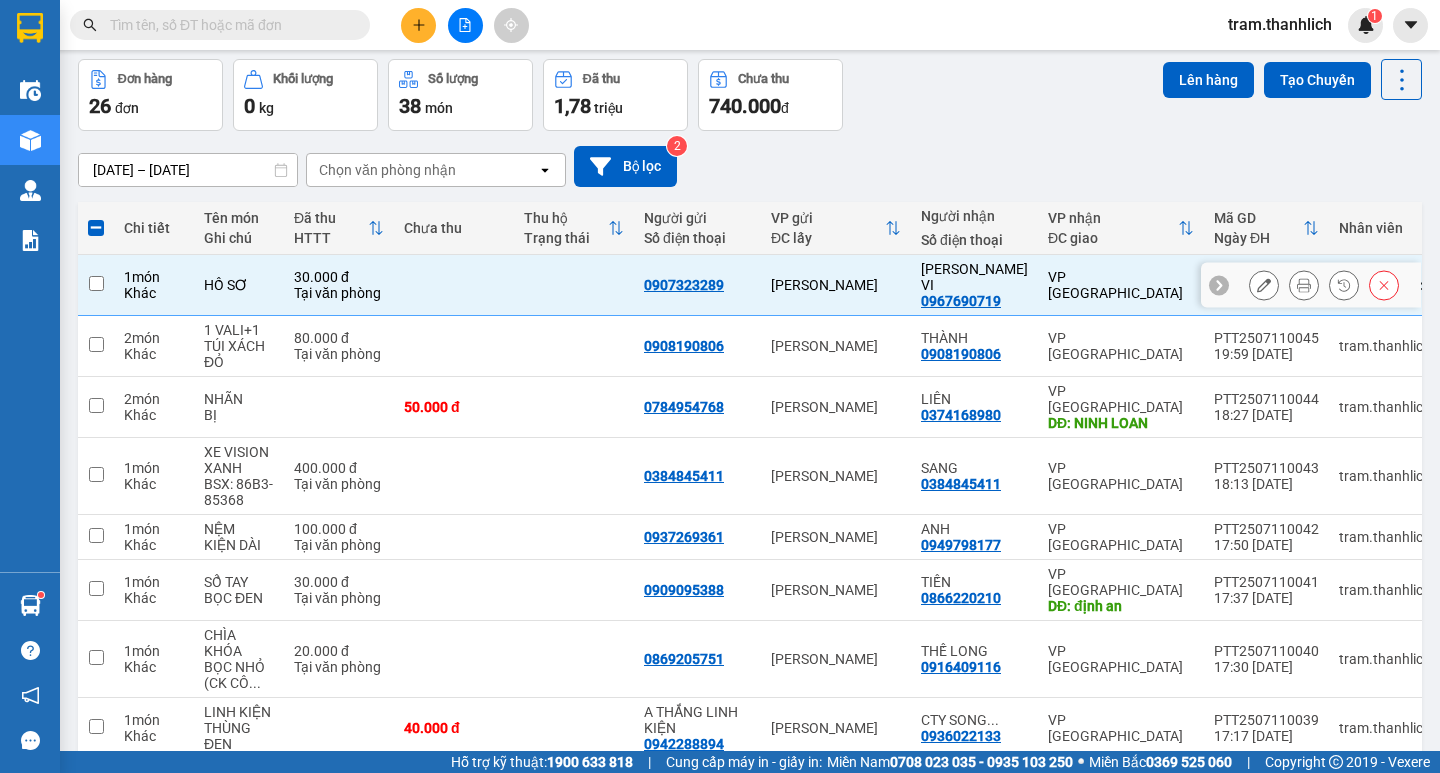 checkbox on "false" 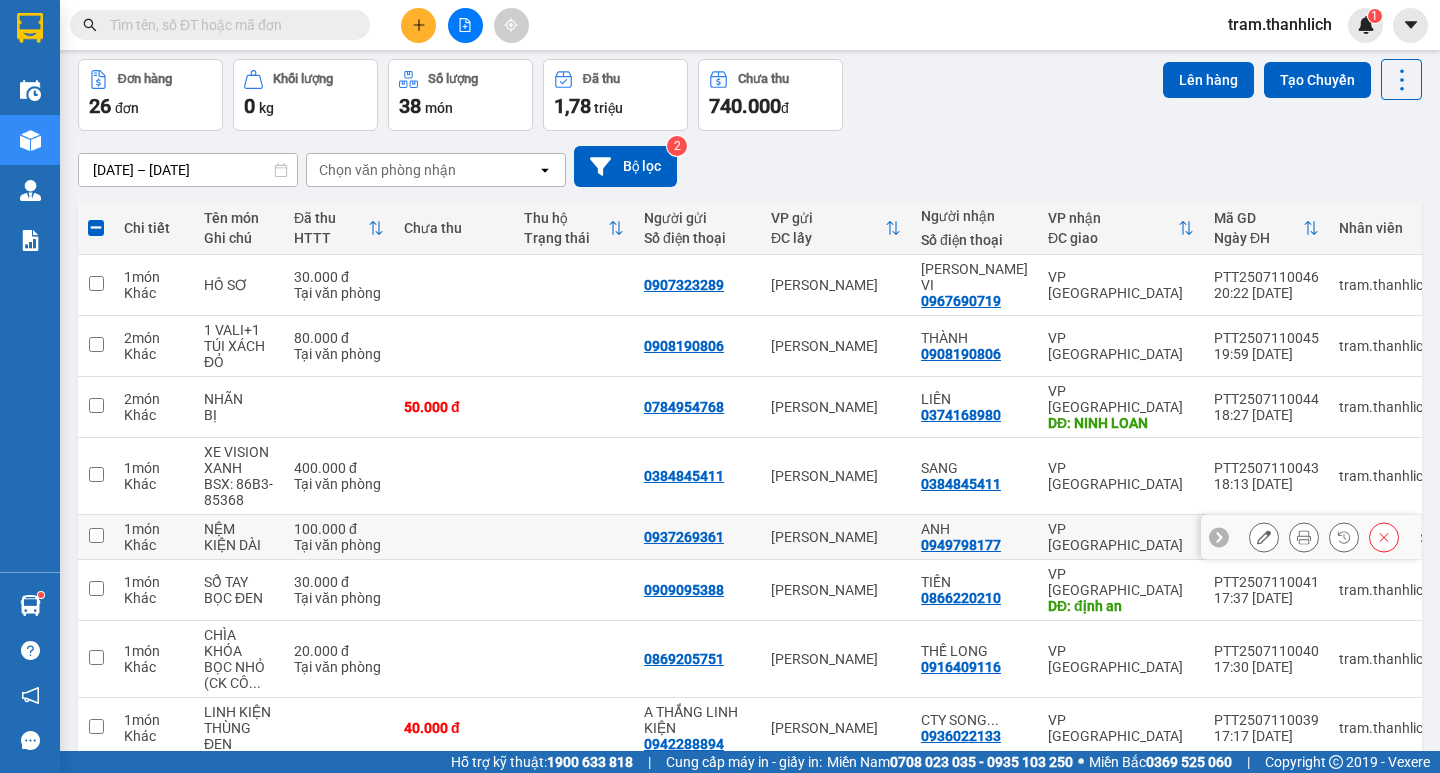 scroll, scrollTop: 0, scrollLeft: 0, axis: both 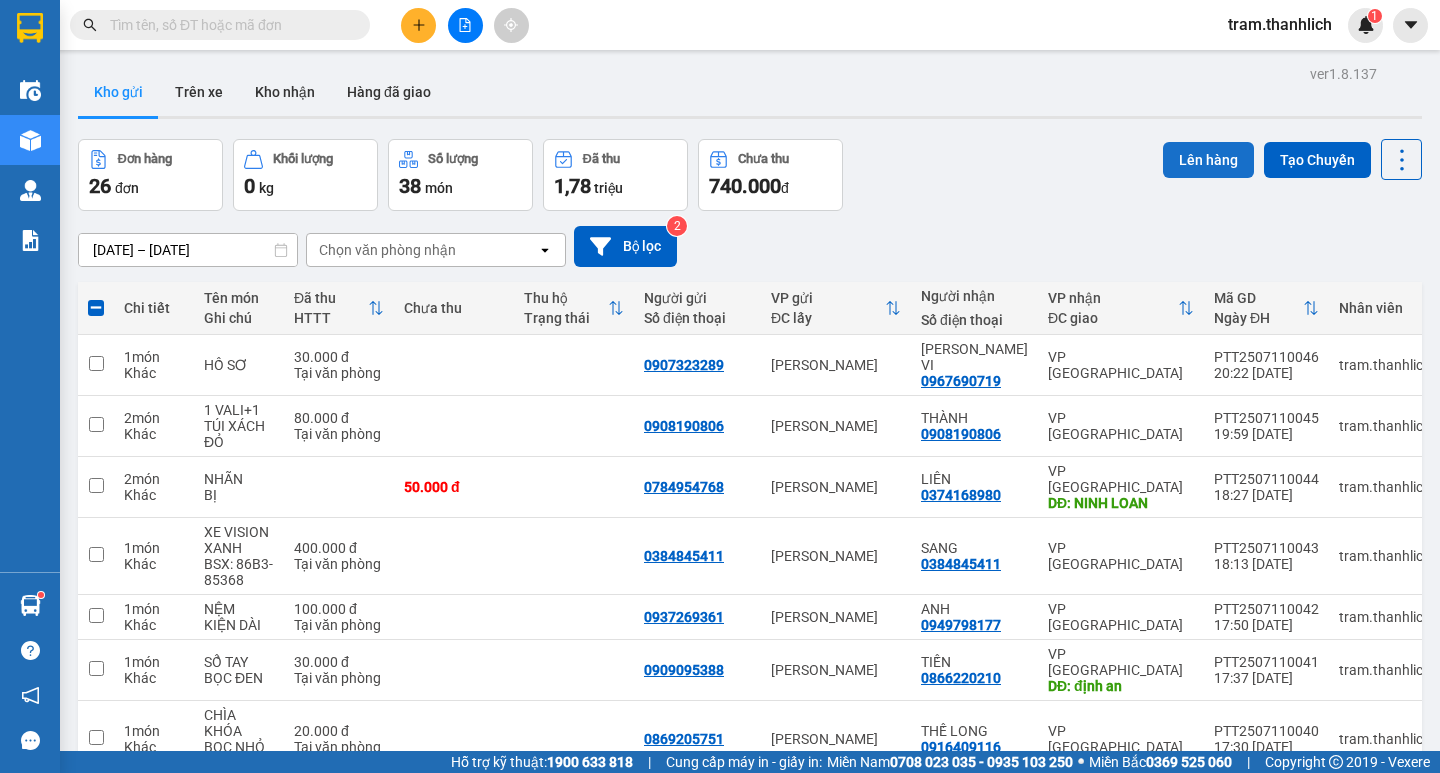 click on "Lên hàng" at bounding box center [1208, 160] 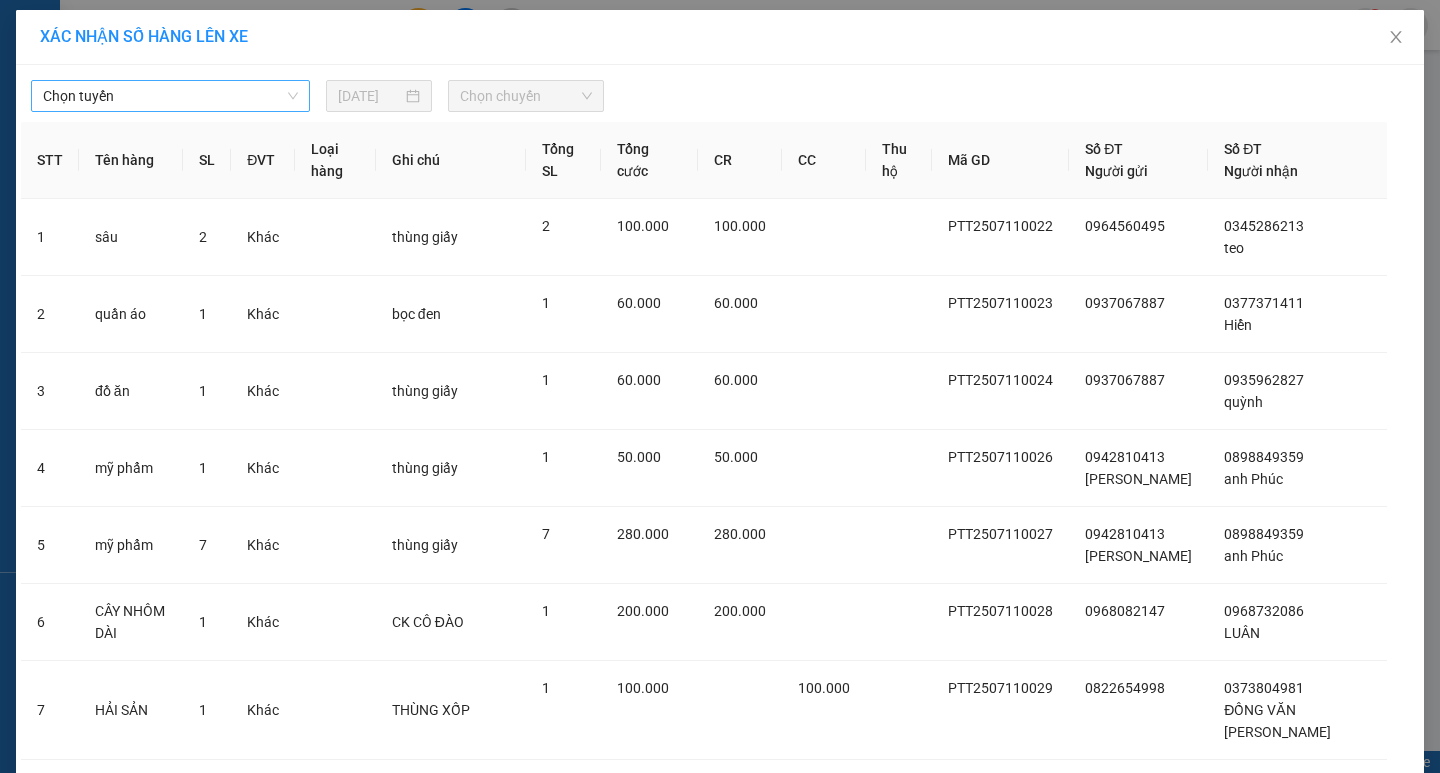 click on "Chọn tuyến" at bounding box center (170, 96) 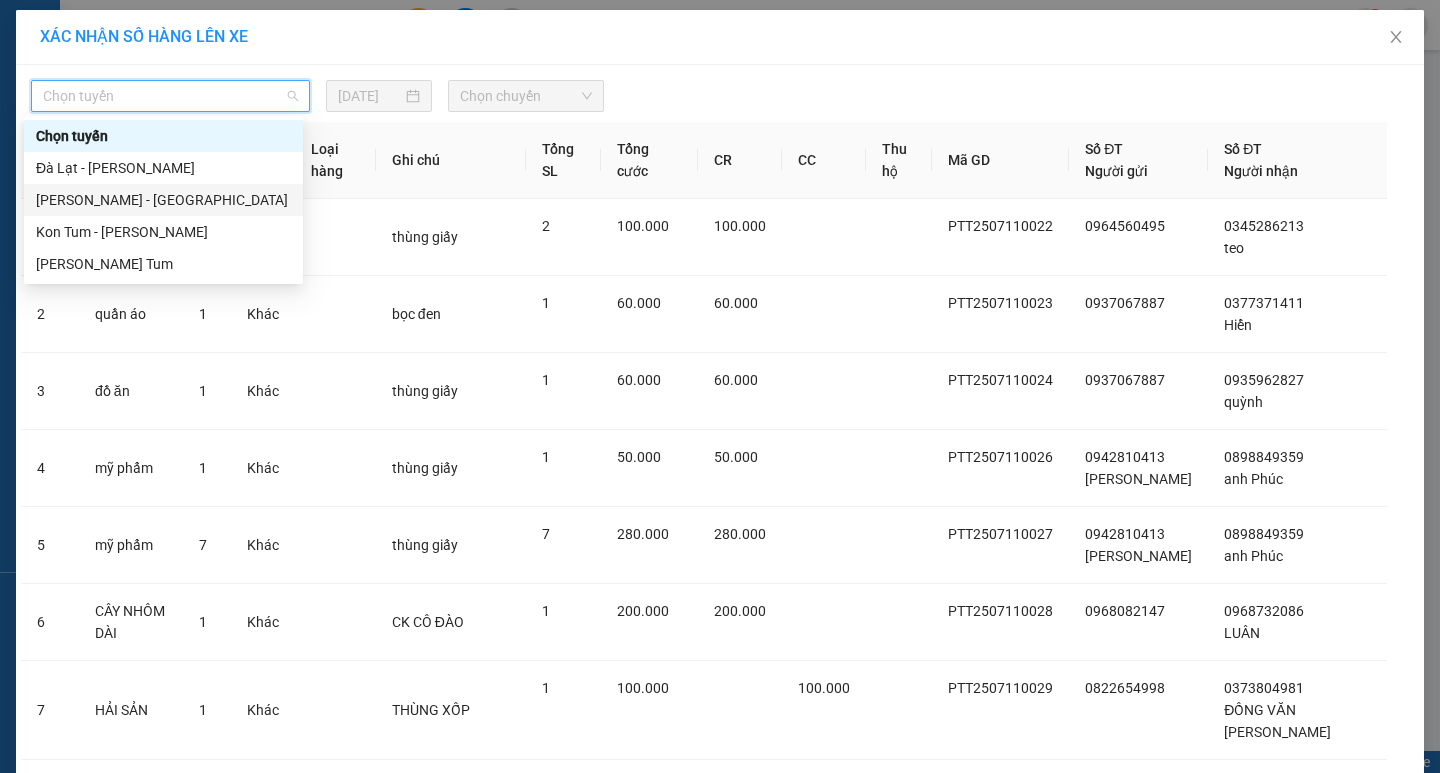 click on "[PERSON_NAME] - [GEOGRAPHIC_DATA]" at bounding box center (163, 200) 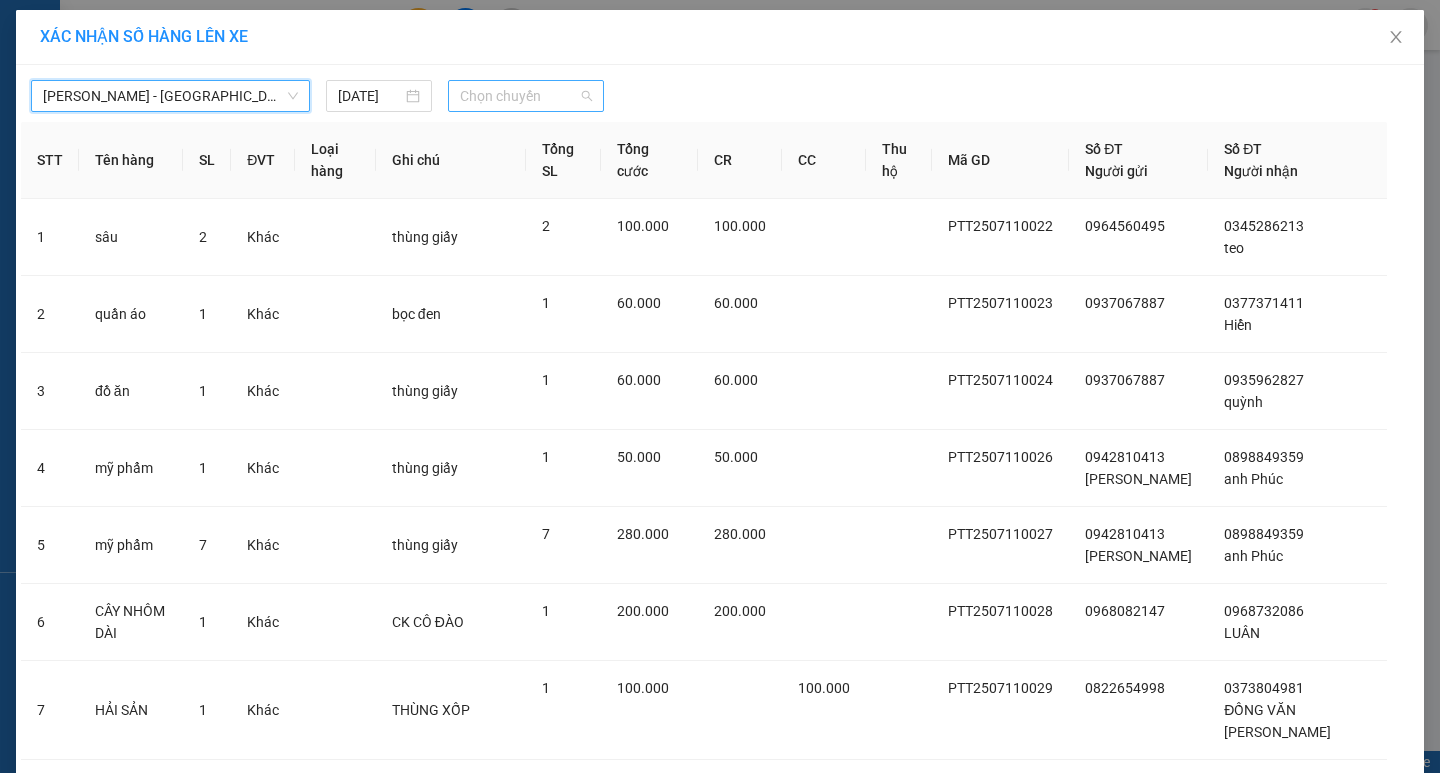 click on "Chọn chuyến" at bounding box center (526, 96) 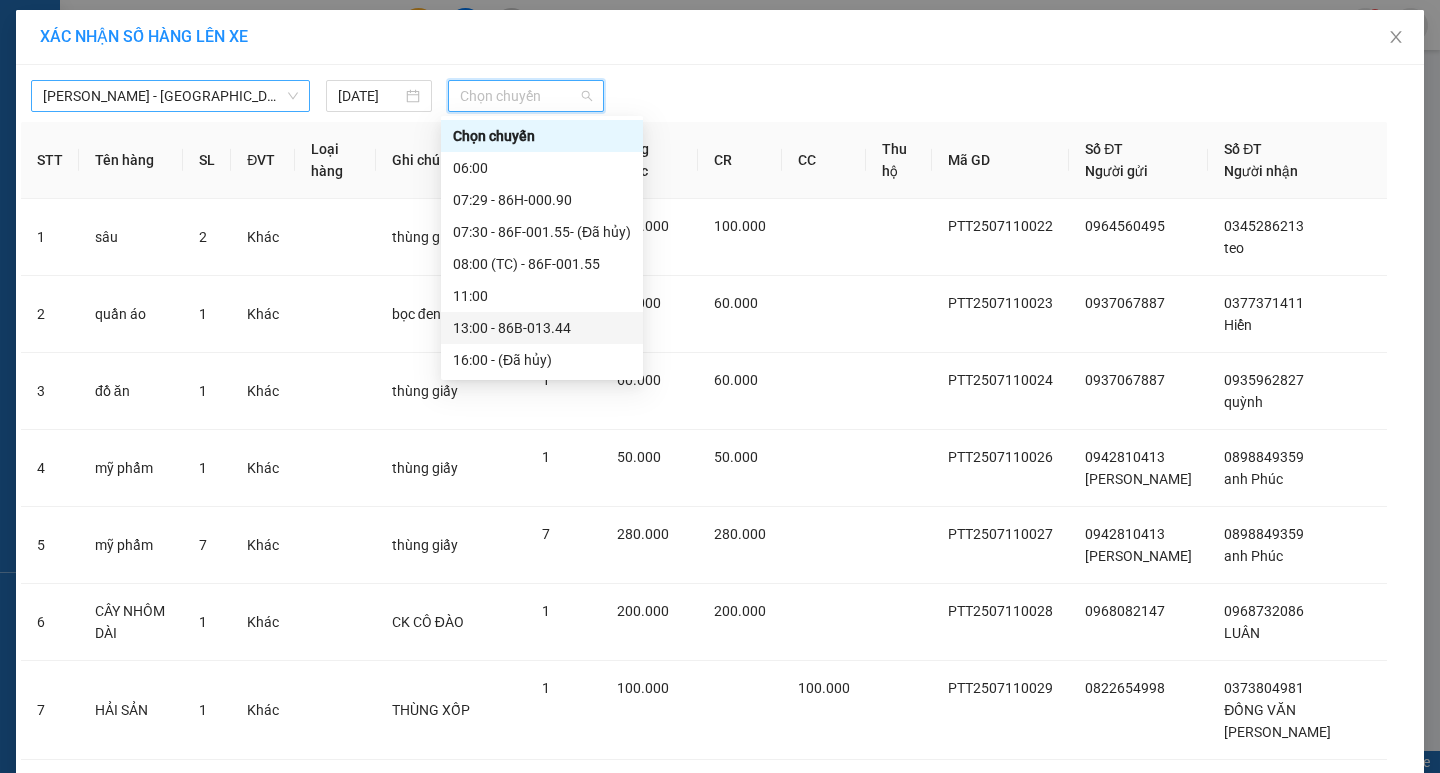 click on "[PERSON_NAME] - [GEOGRAPHIC_DATA]" at bounding box center [170, 96] 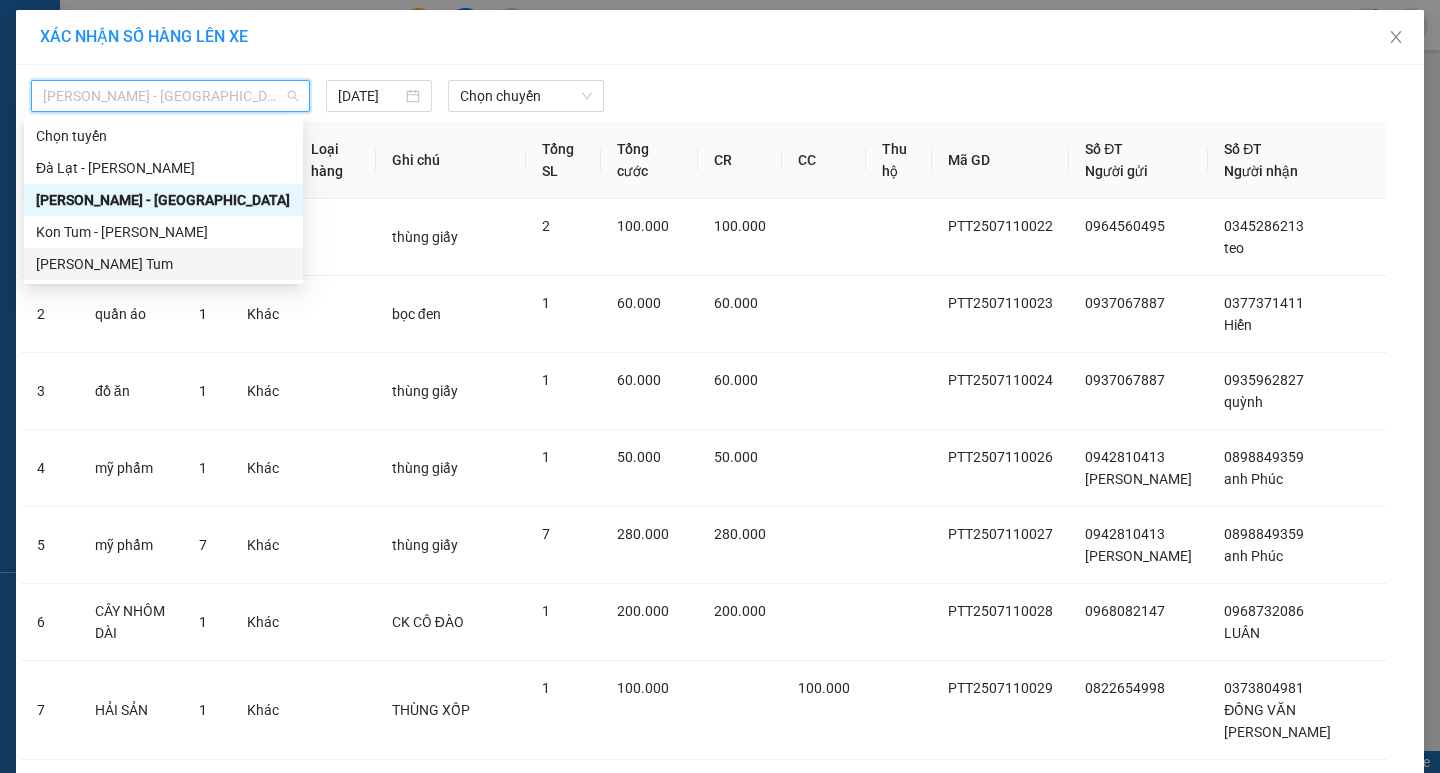 click on "[PERSON_NAME] Tum" at bounding box center [163, 264] 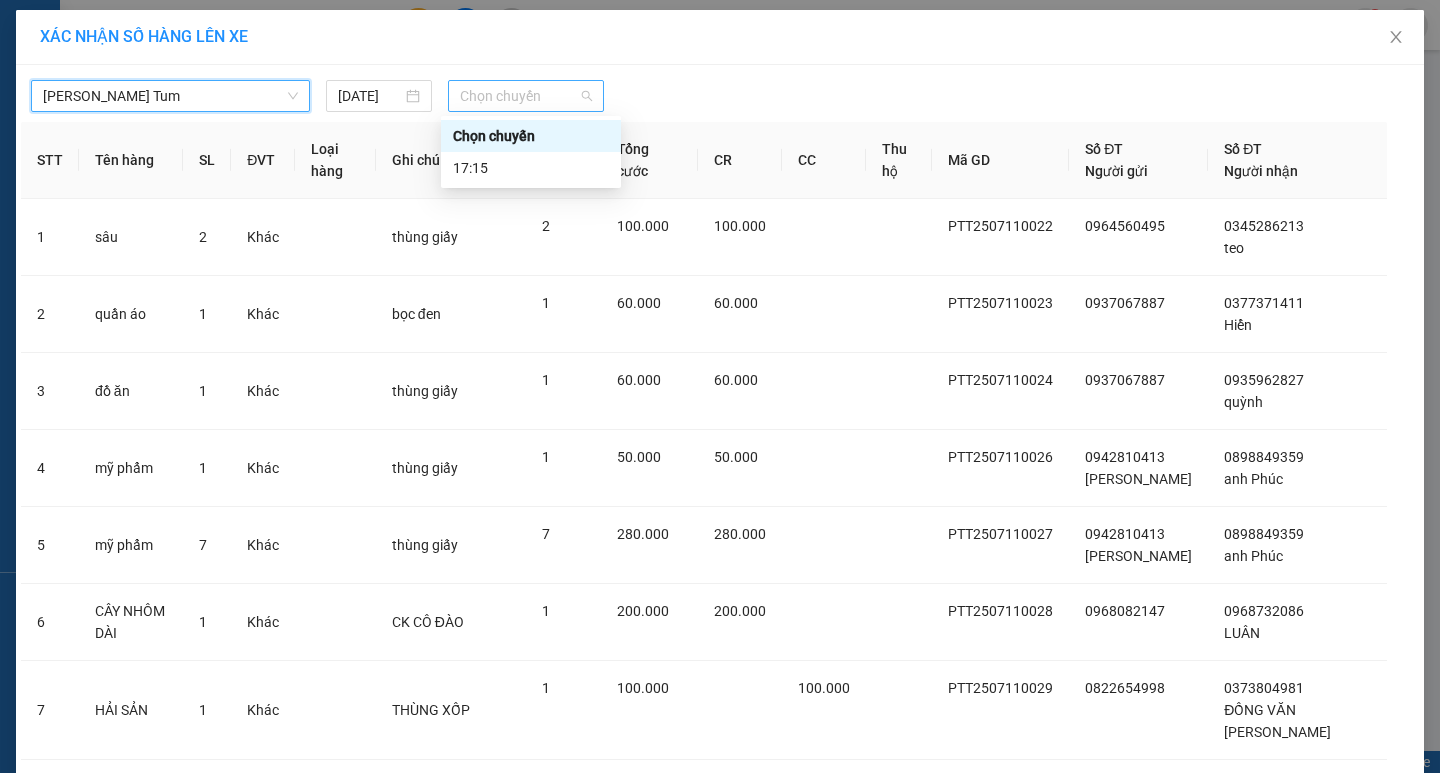 click on "Chọn chuyến" at bounding box center (526, 96) 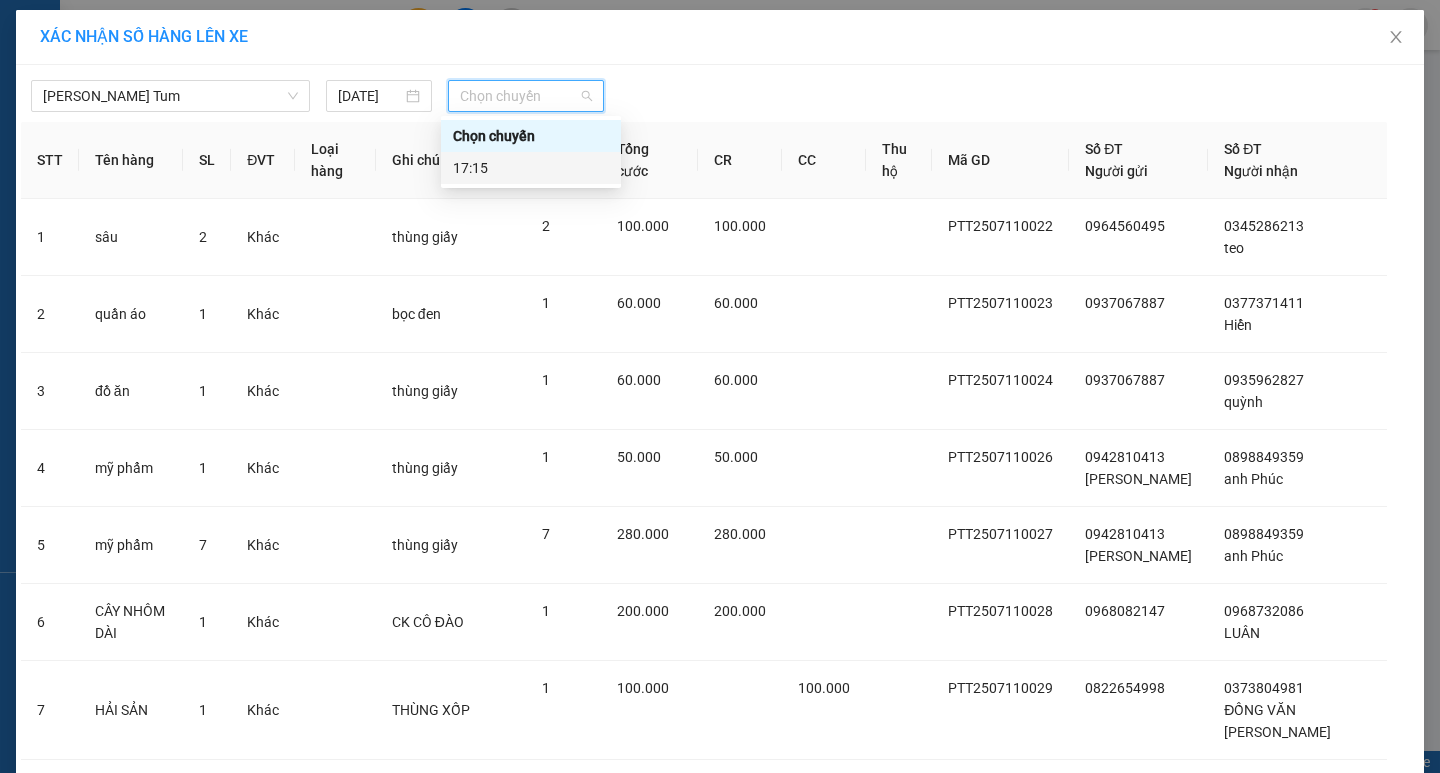 click on "17:15" at bounding box center (531, 168) 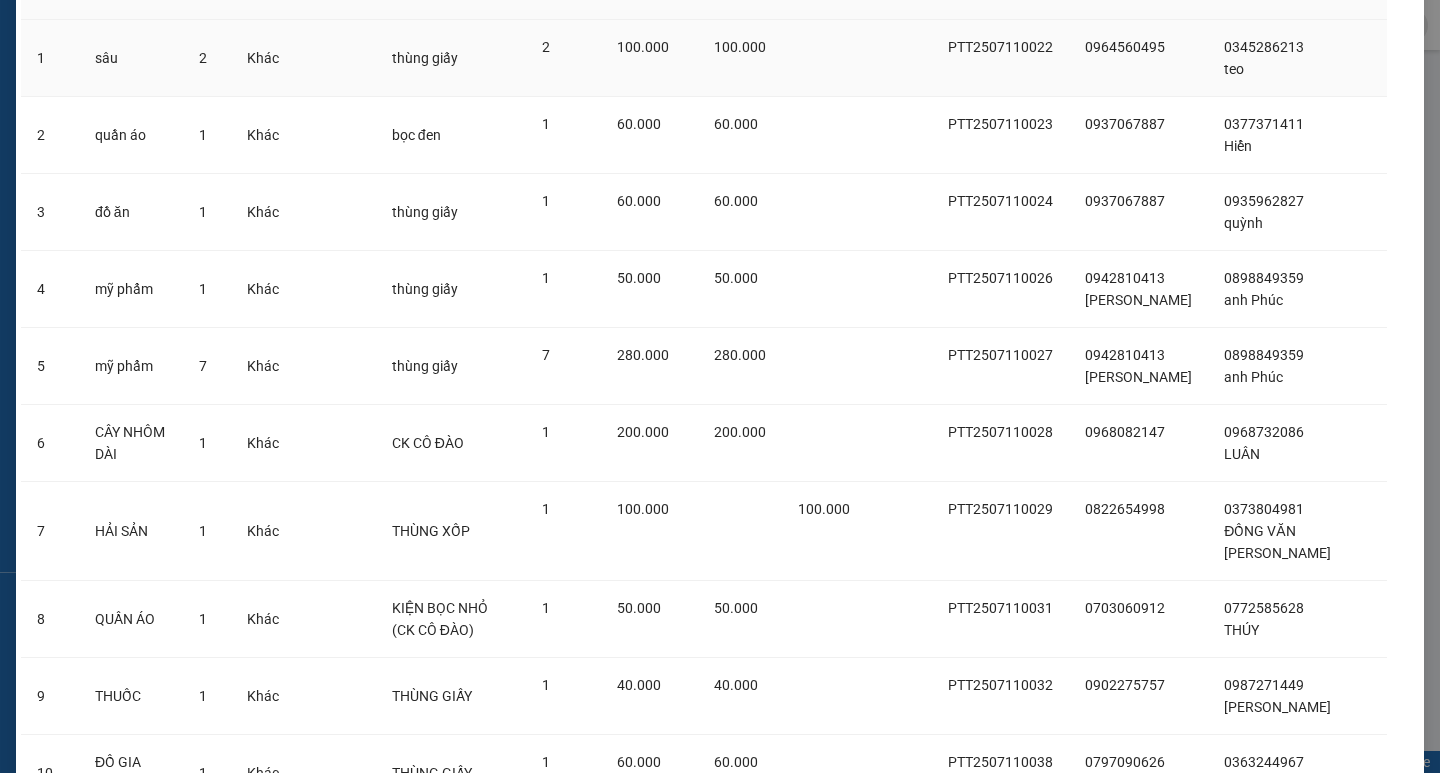scroll, scrollTop: 376, scrollLeft: 0, axis: vertical 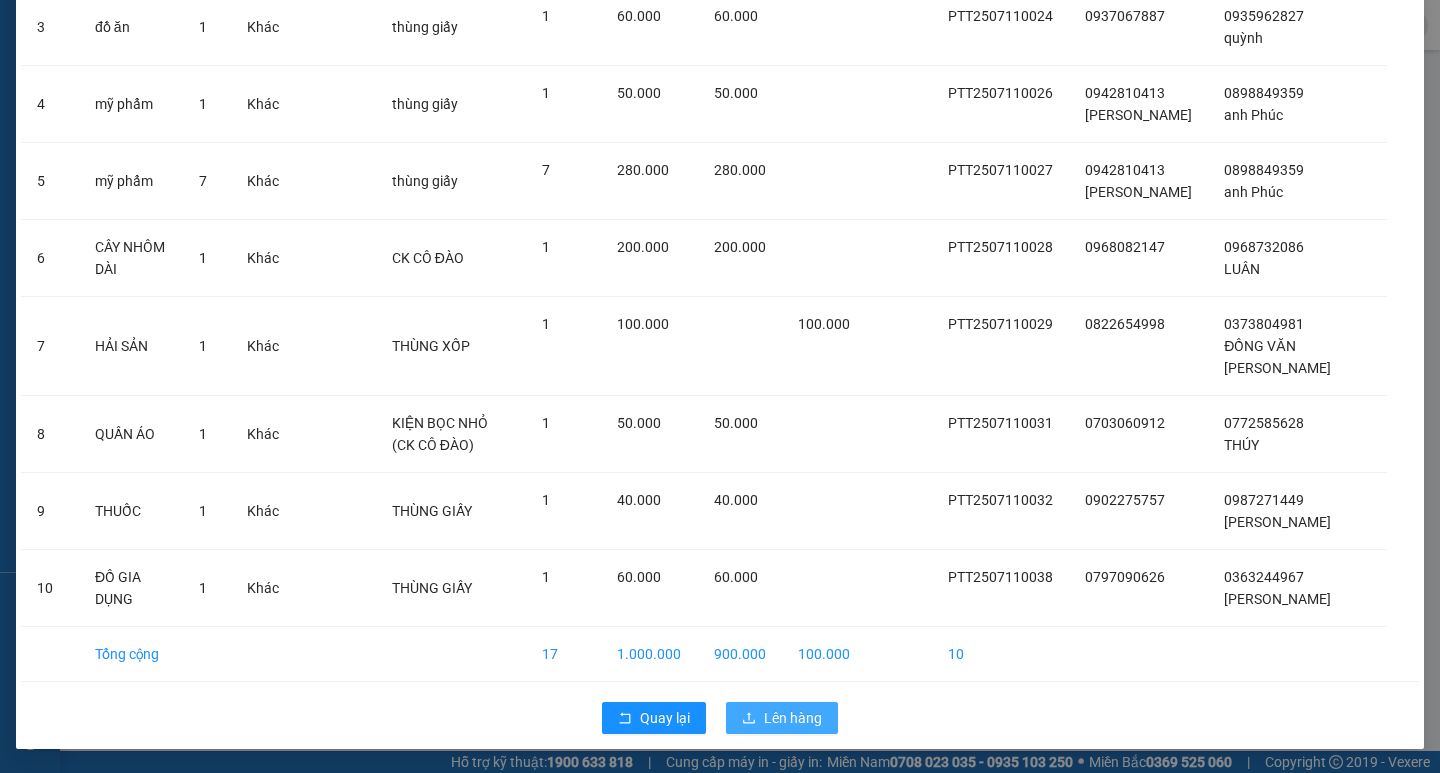 click on "Lên hàng" at bounding box center [793, 718] 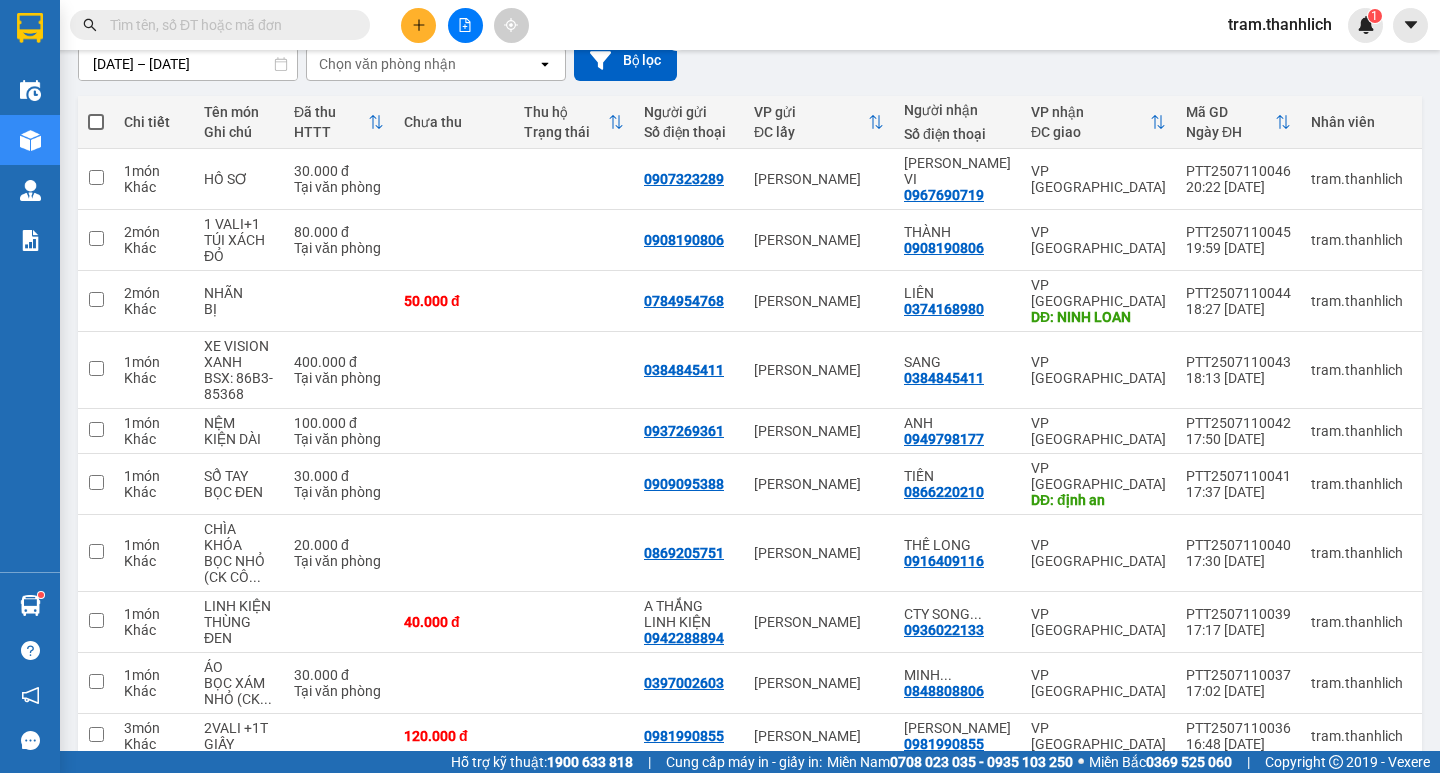 scroll, scrollTop: 0, scrollLeft: 0, axis: both 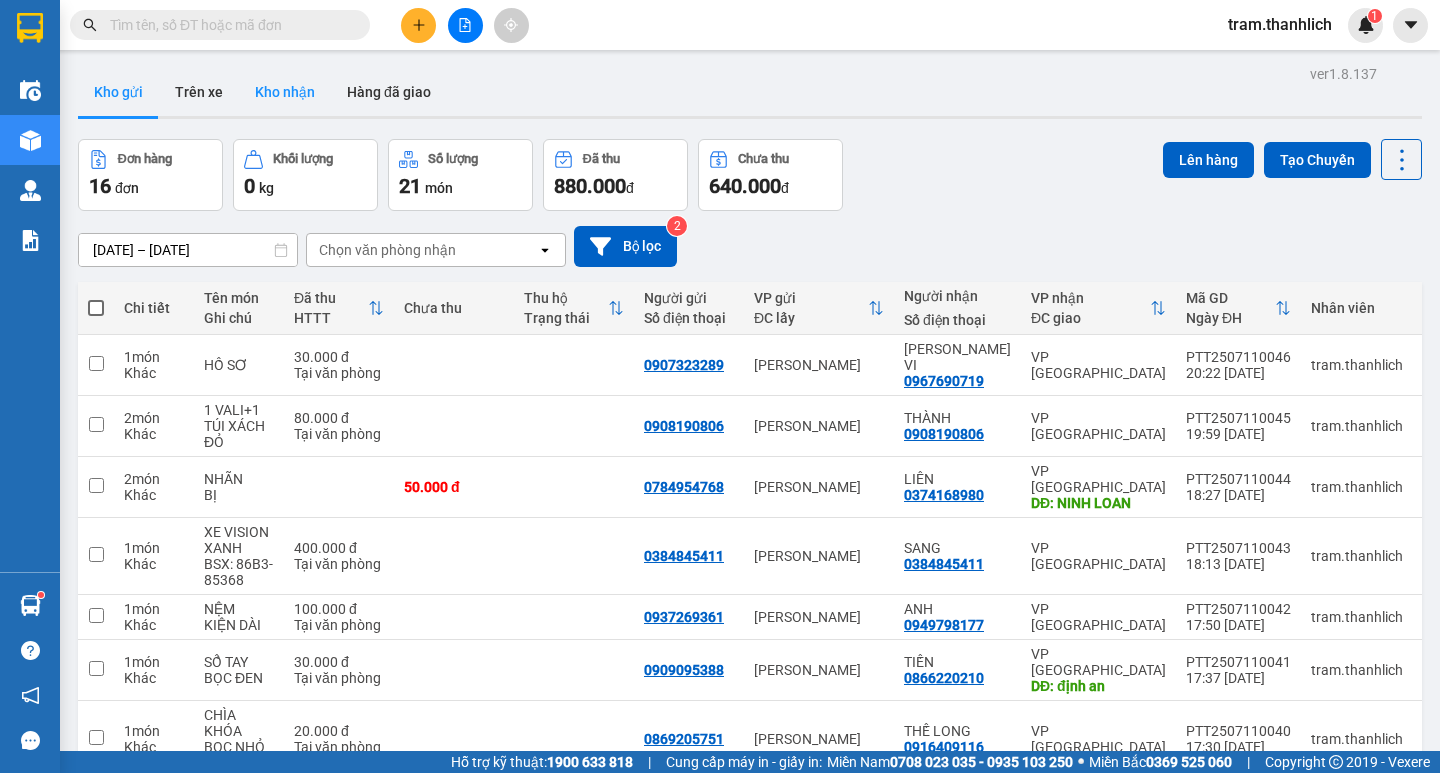 click on "Kho nhận" at bounding box center [285, 92] 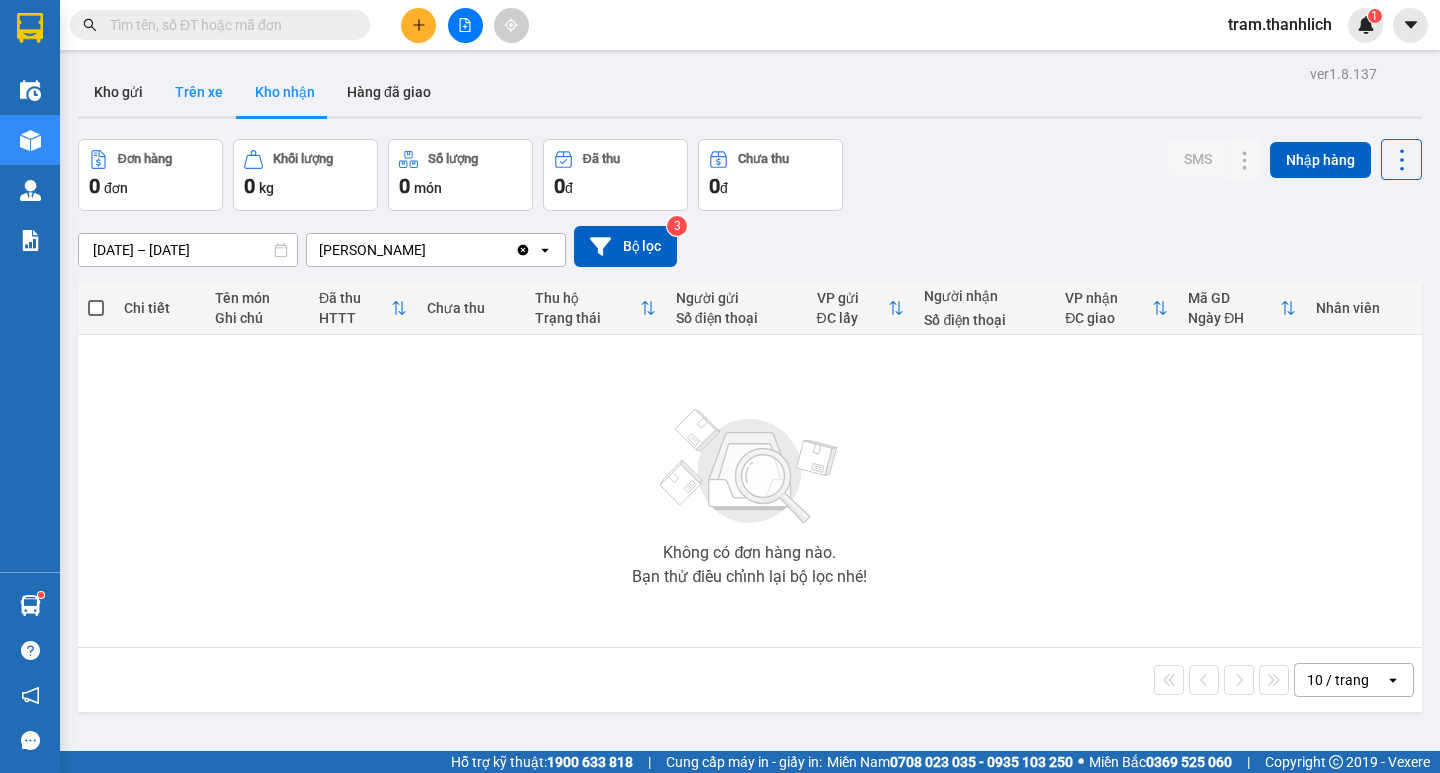 click on "Trên xe" at bounding box center [199, 92] 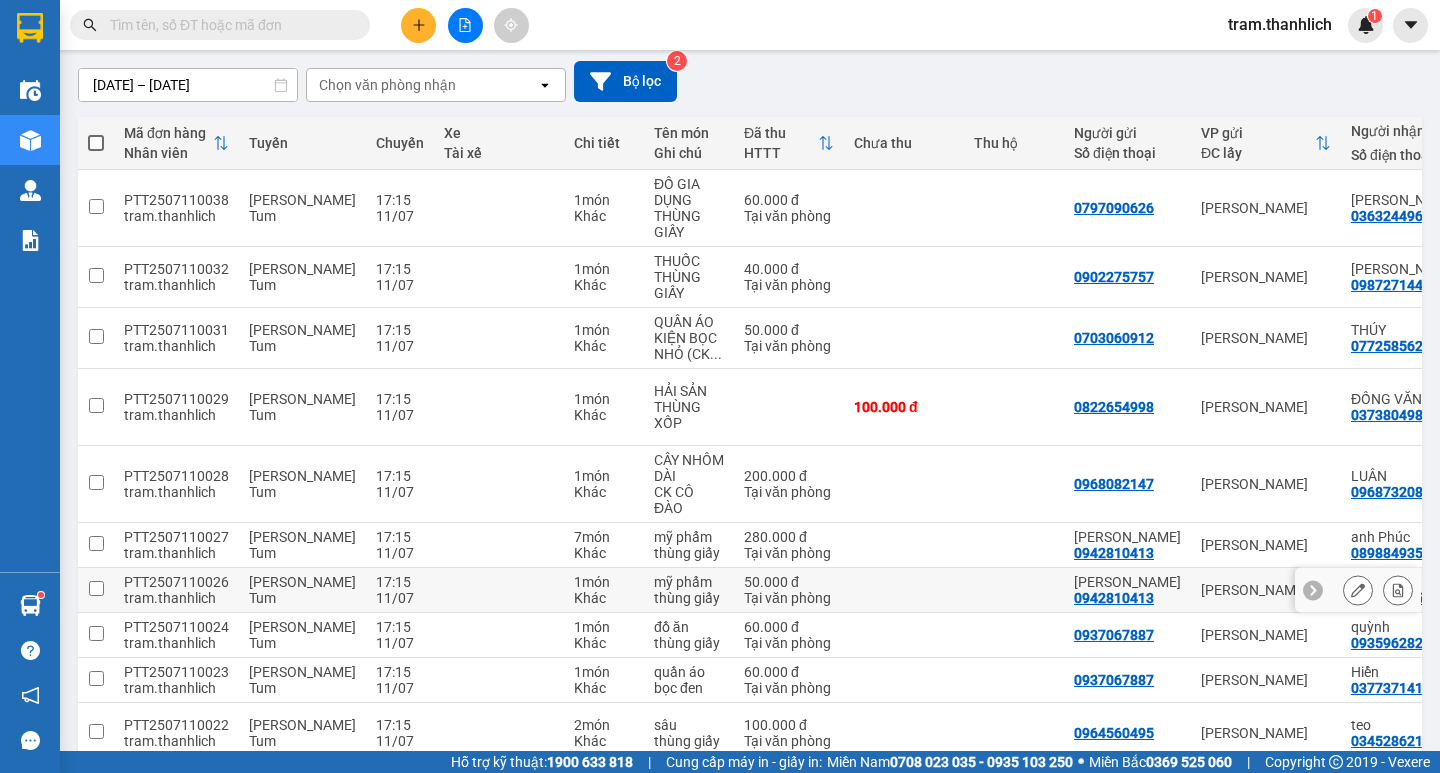 scroll, scrollTop: 268, scrollLeft: 0, axis: vertical 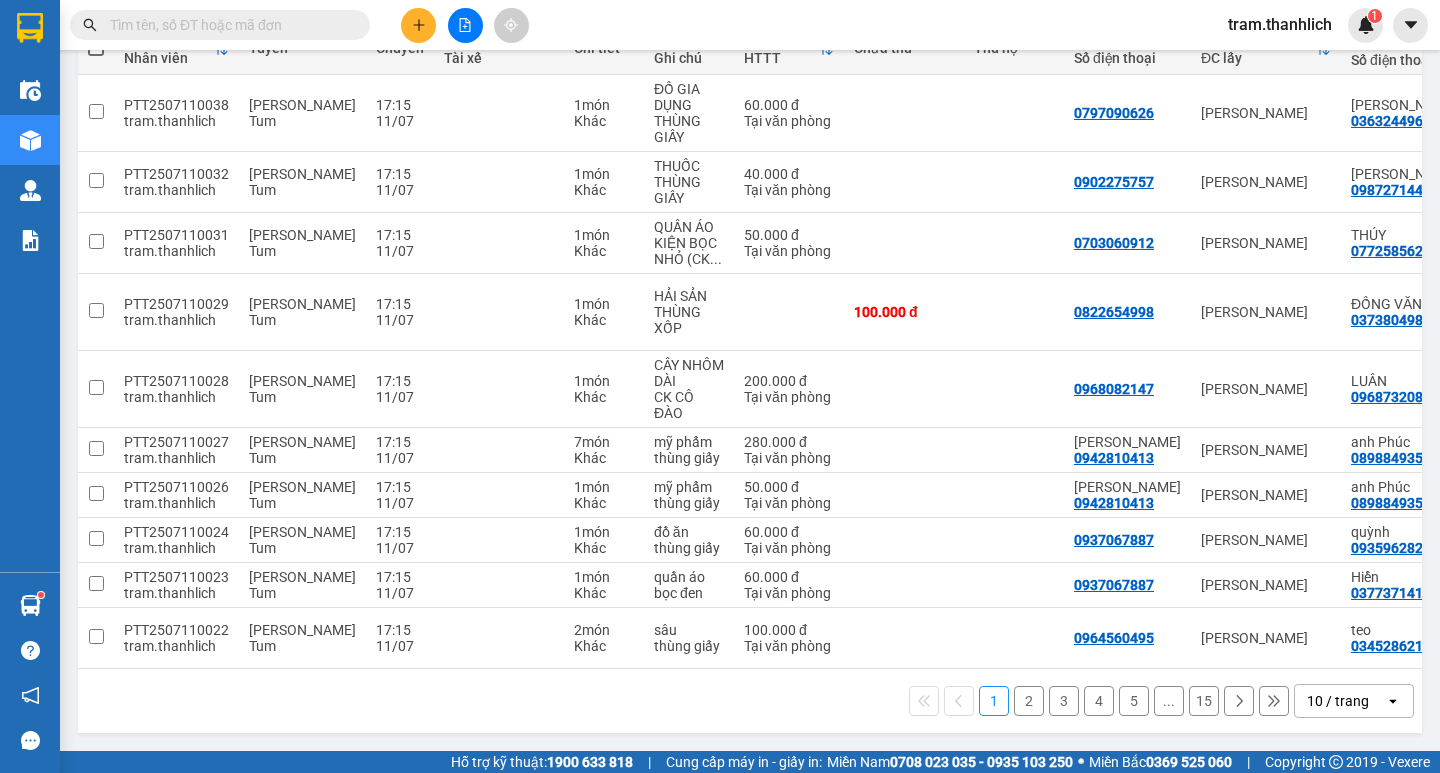 click on "2" at bounding box center [1029, 701] 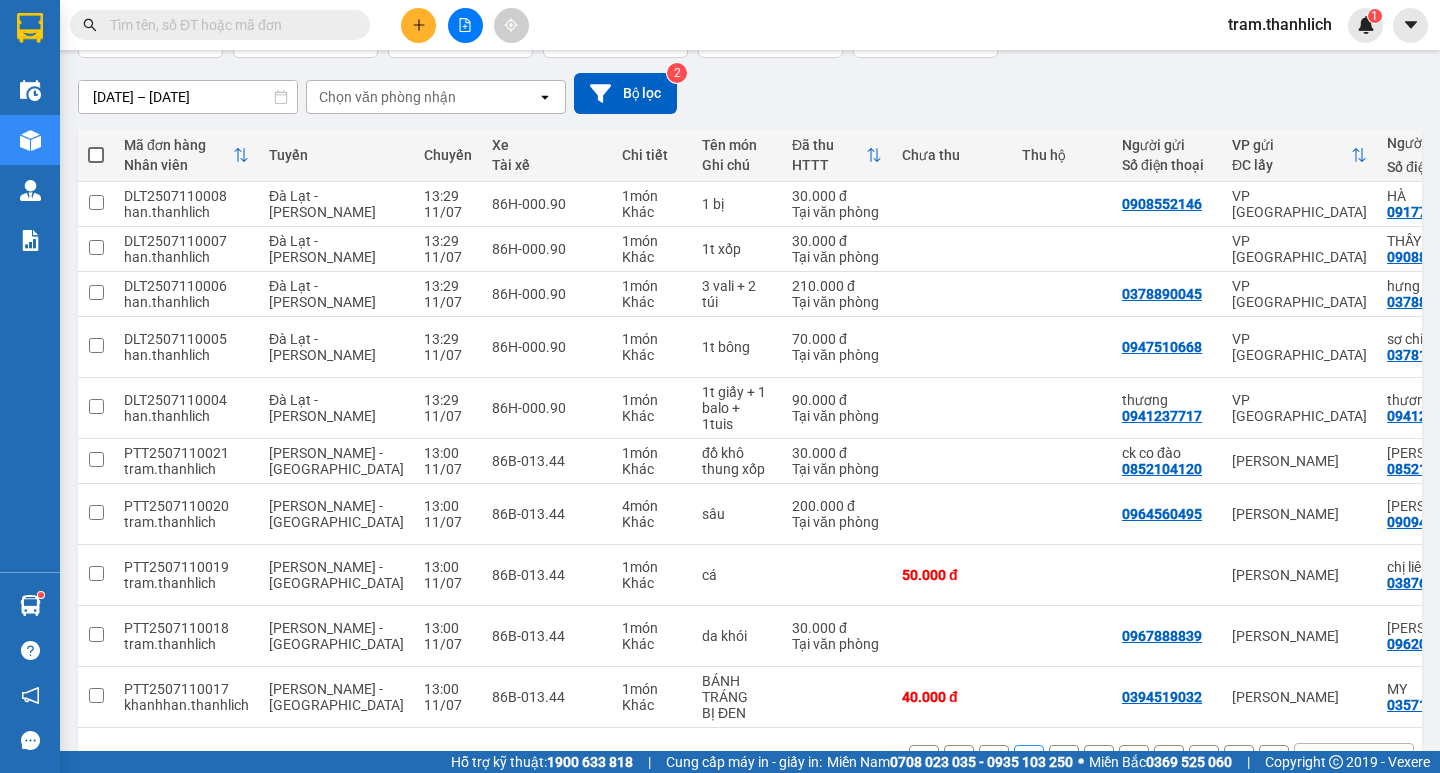 scroll, scrollTop: 156, scrollLeft: 0, axis: vertical 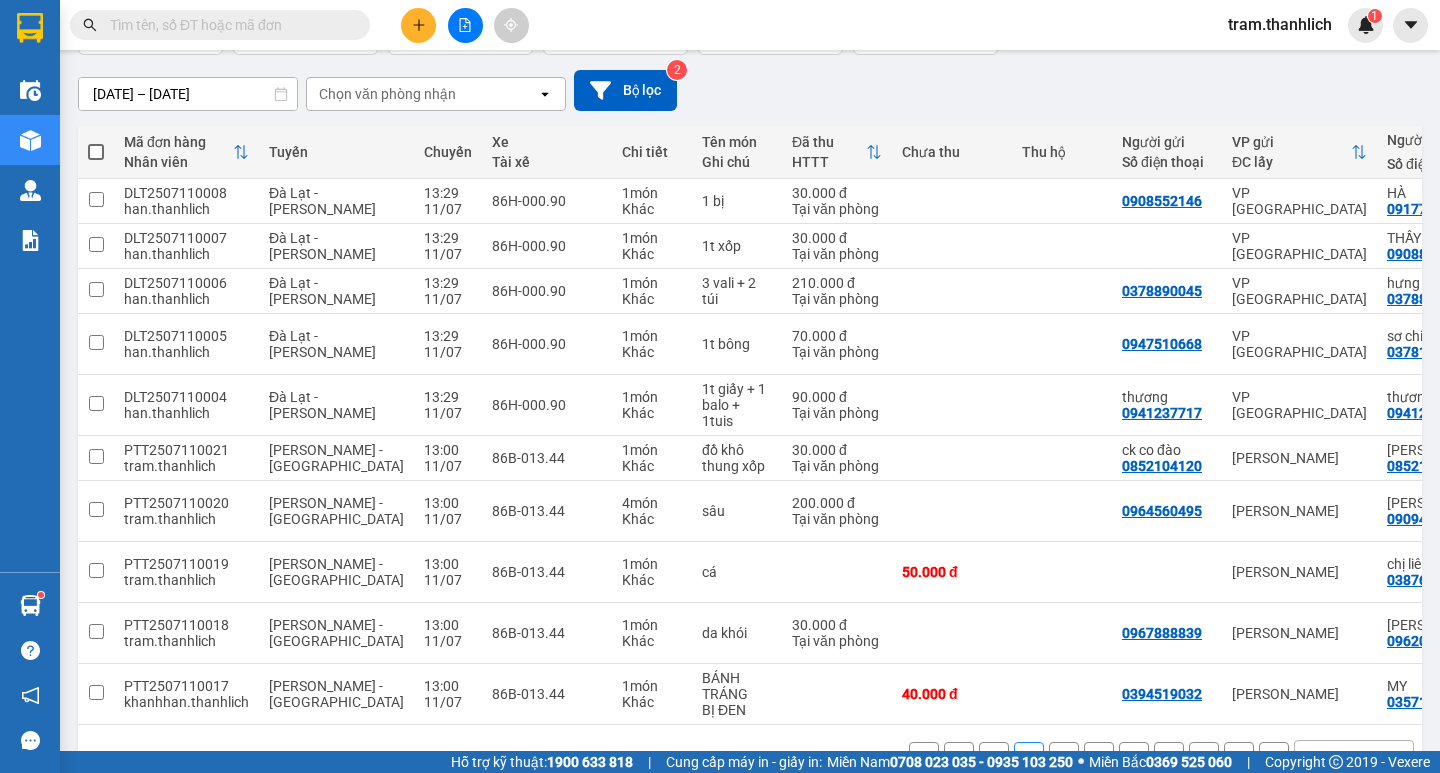 click on "1" at bounding box center (994, 757) 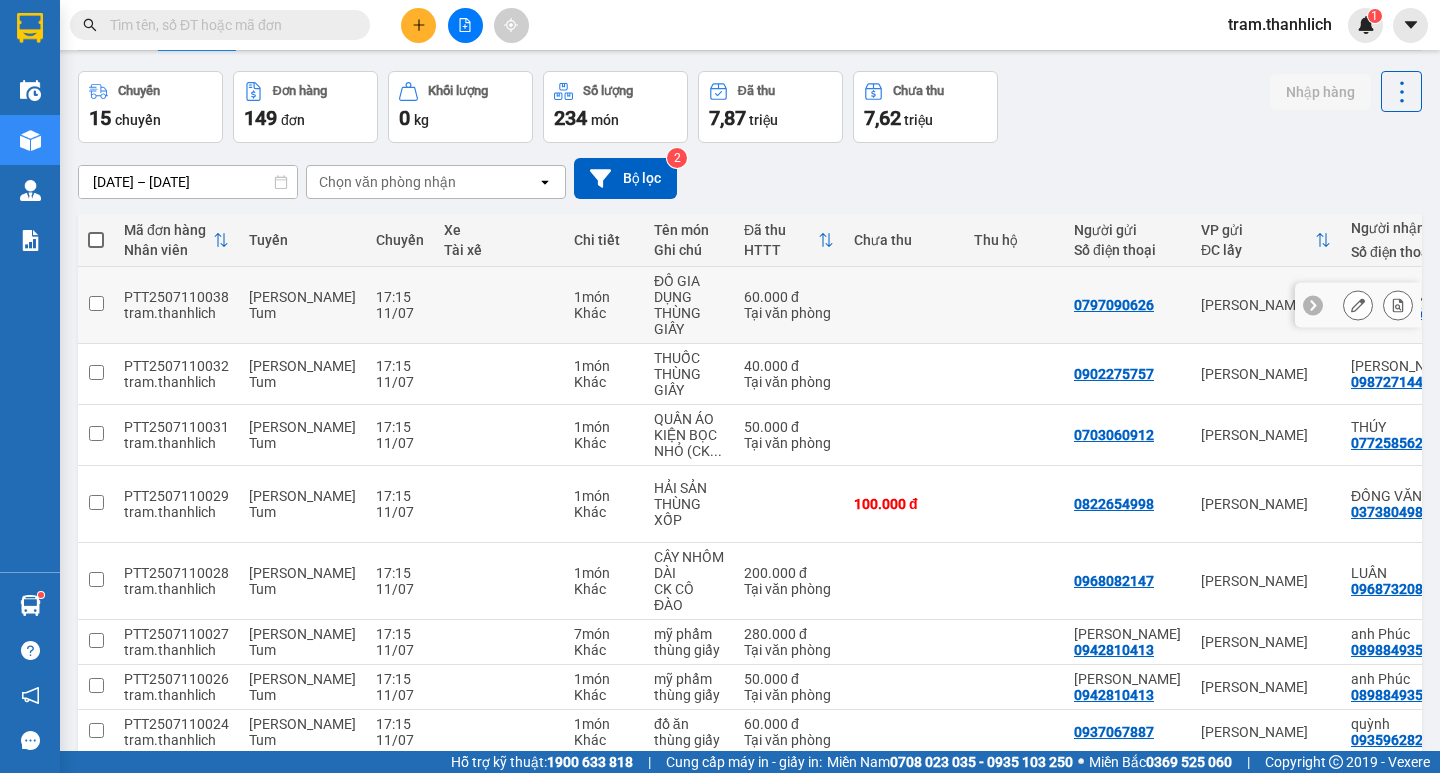 scroll, scrollTop: 0, scrollLeft: 0, axis: both 